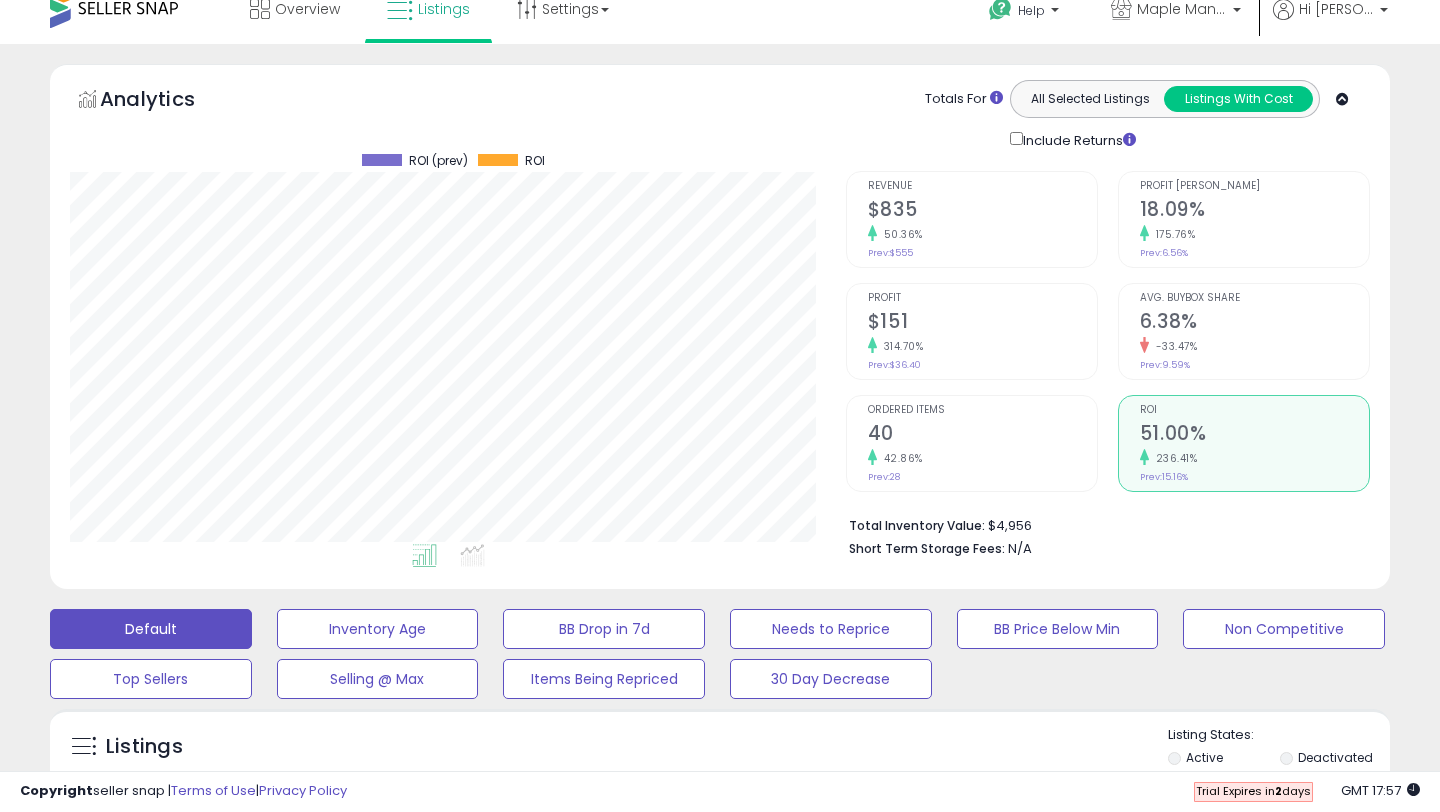 scroll, scrollTop: 761, scrollLeft: 0, axis: vertical 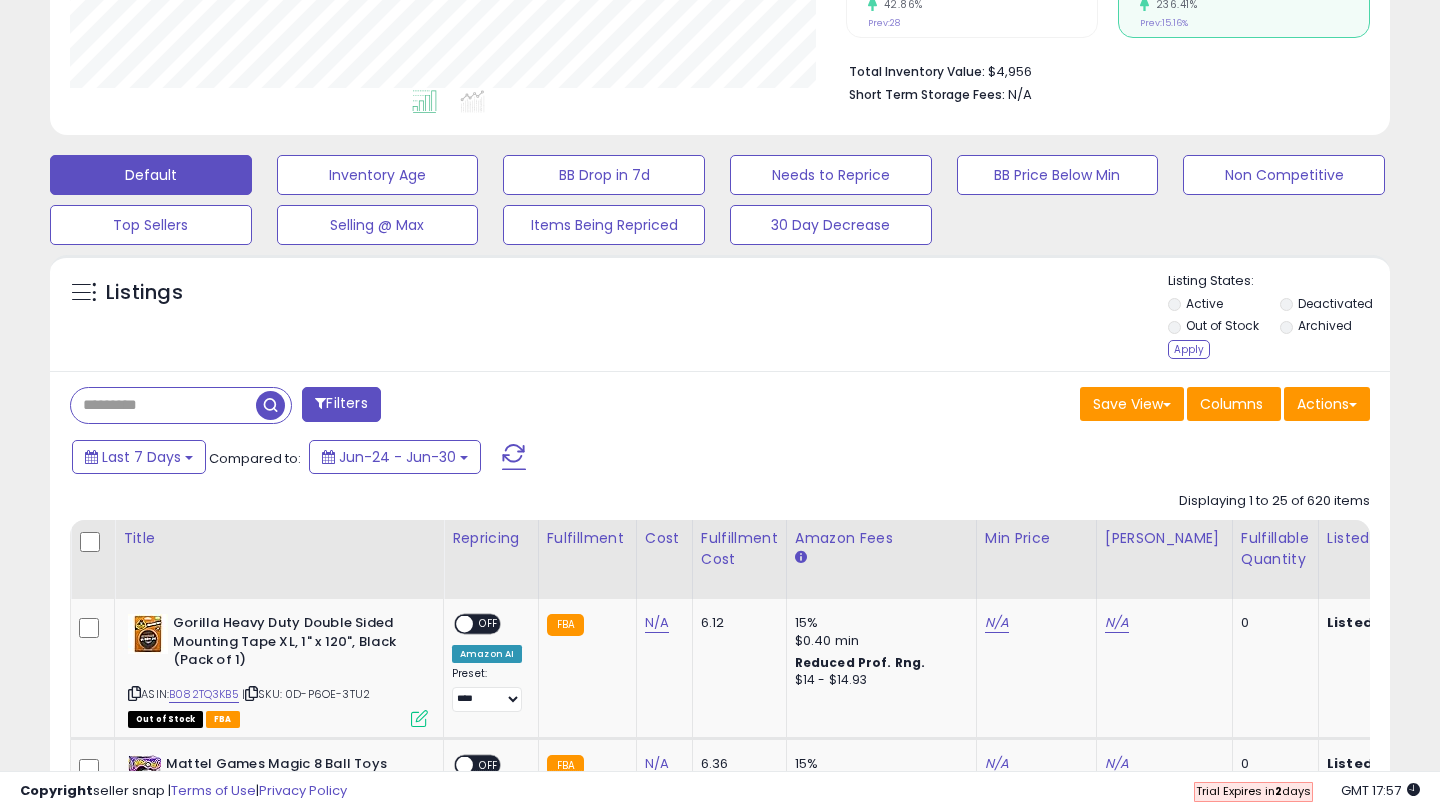 click on "Archived" at bounding box center [1334, 328] 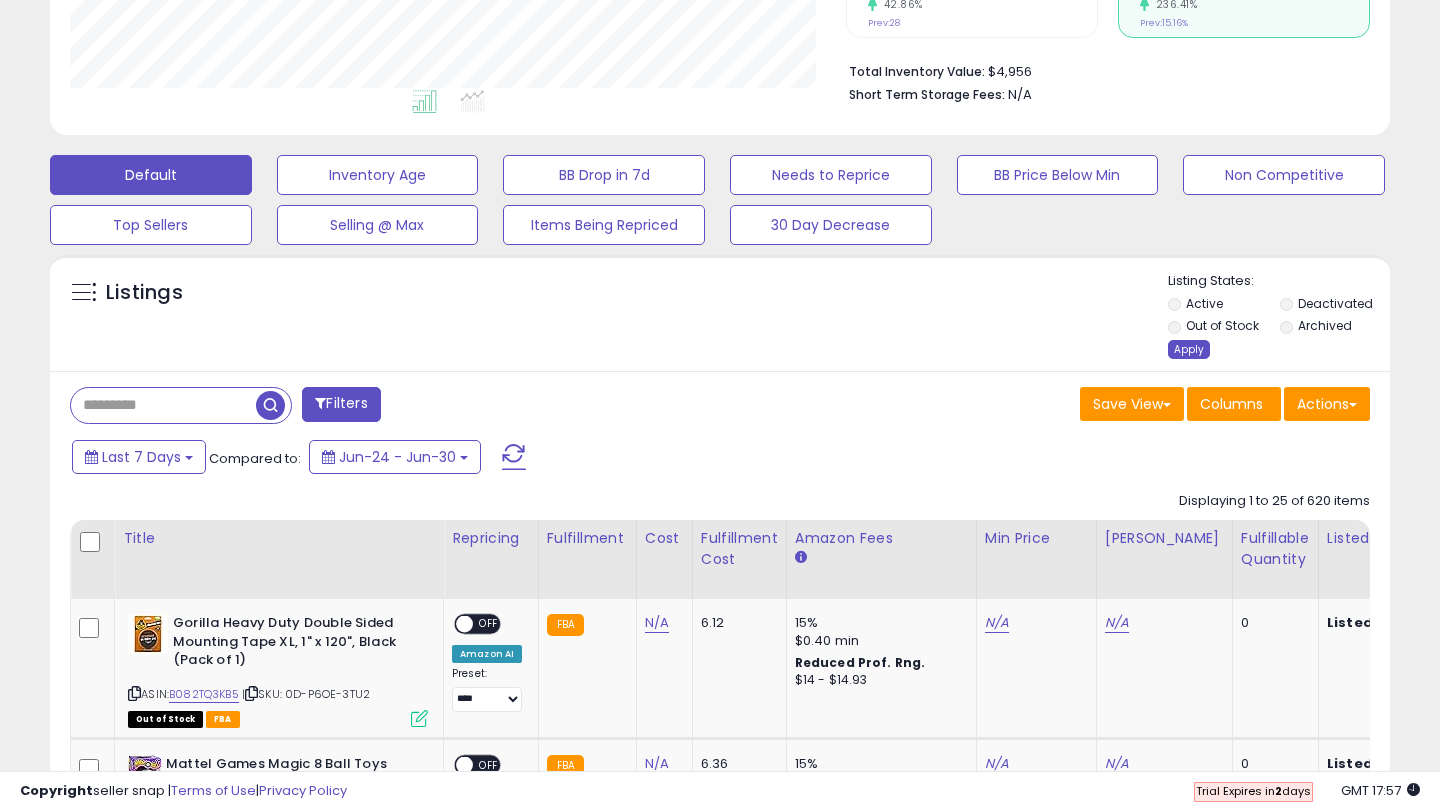 click on "Apply" at bounding box center [1189, 349] 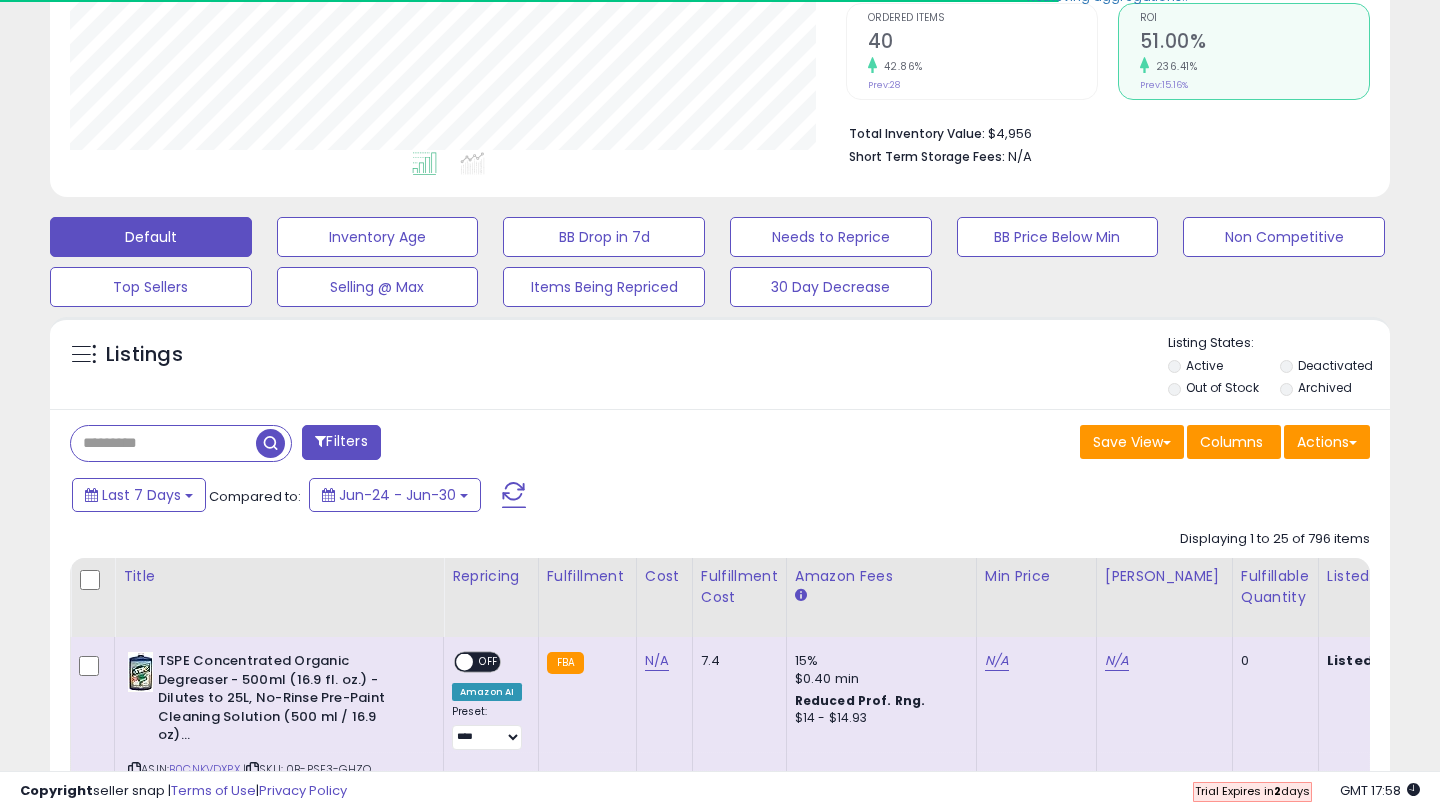 scroll, scrollTop: 475, scrollLeft: 0, axis: vertical 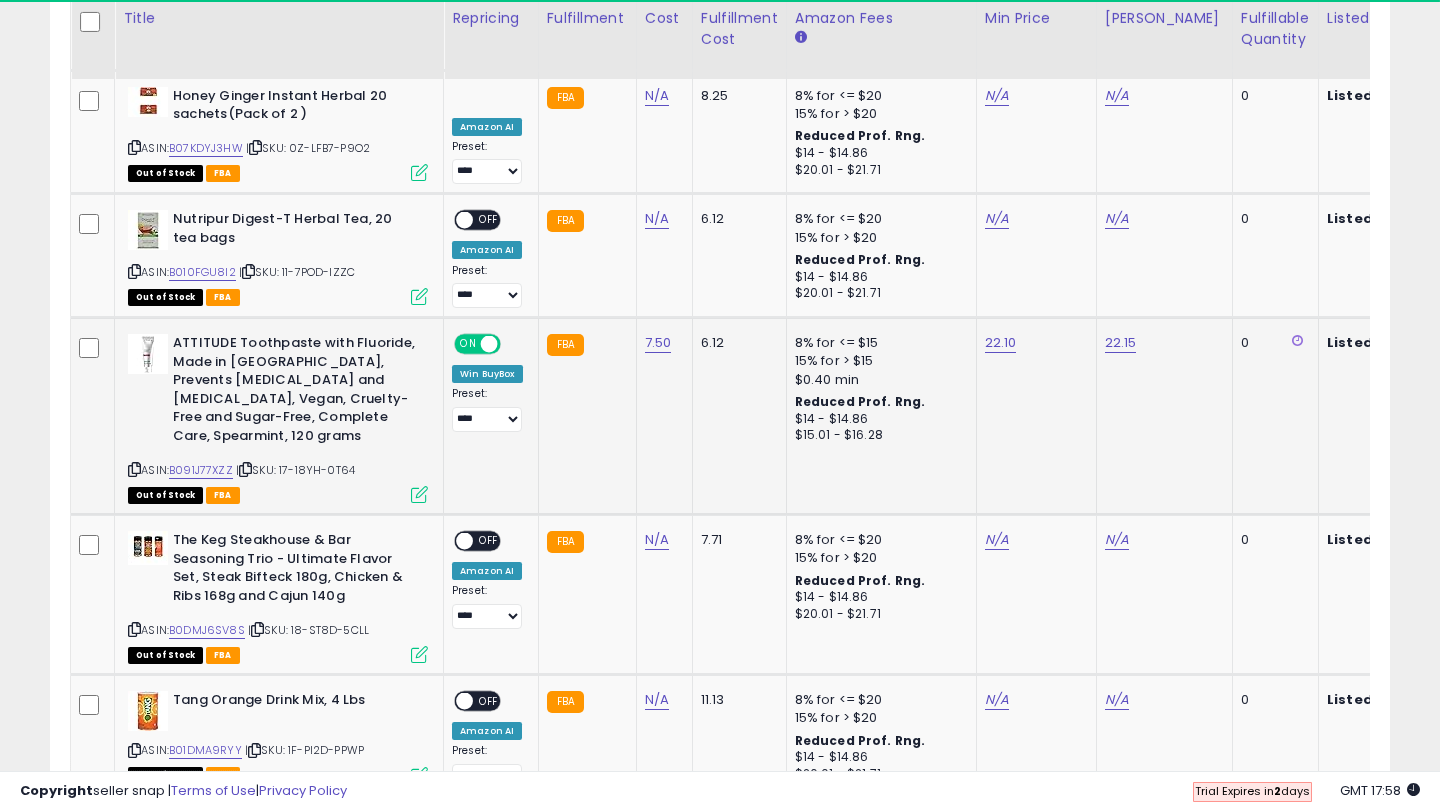 click at bounding box center (419, 494) 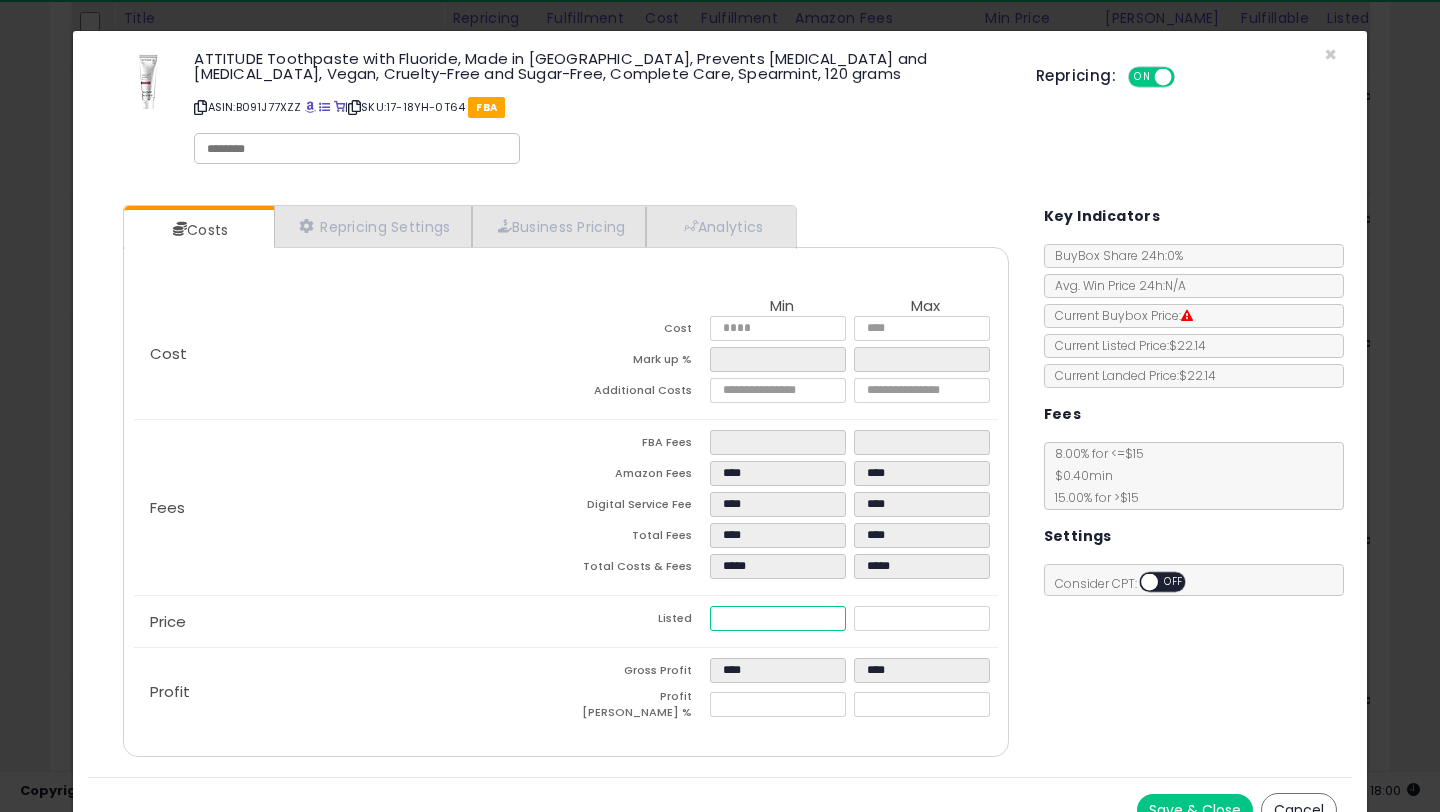 click on "*****" at bounding box center [778, 618] 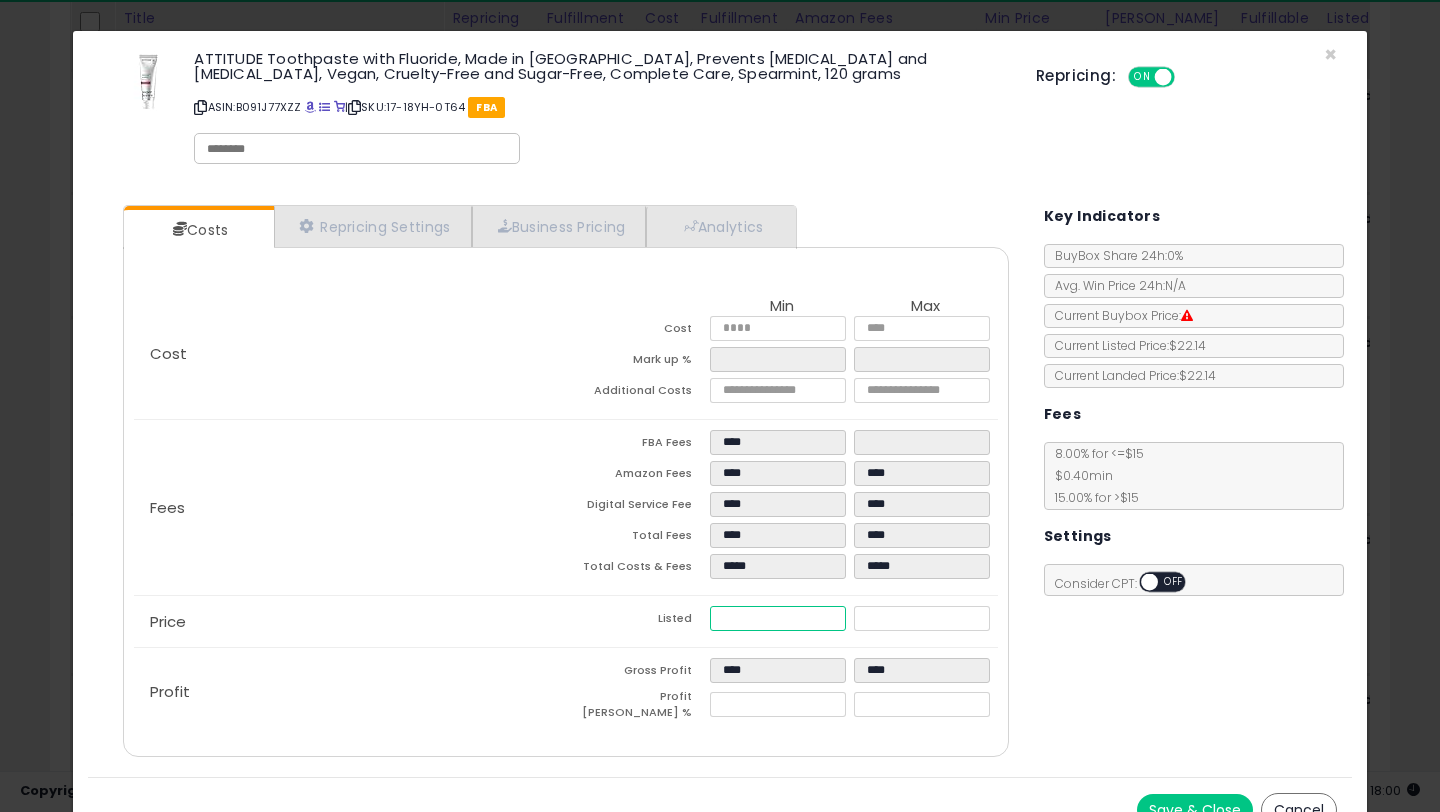 type on "****" 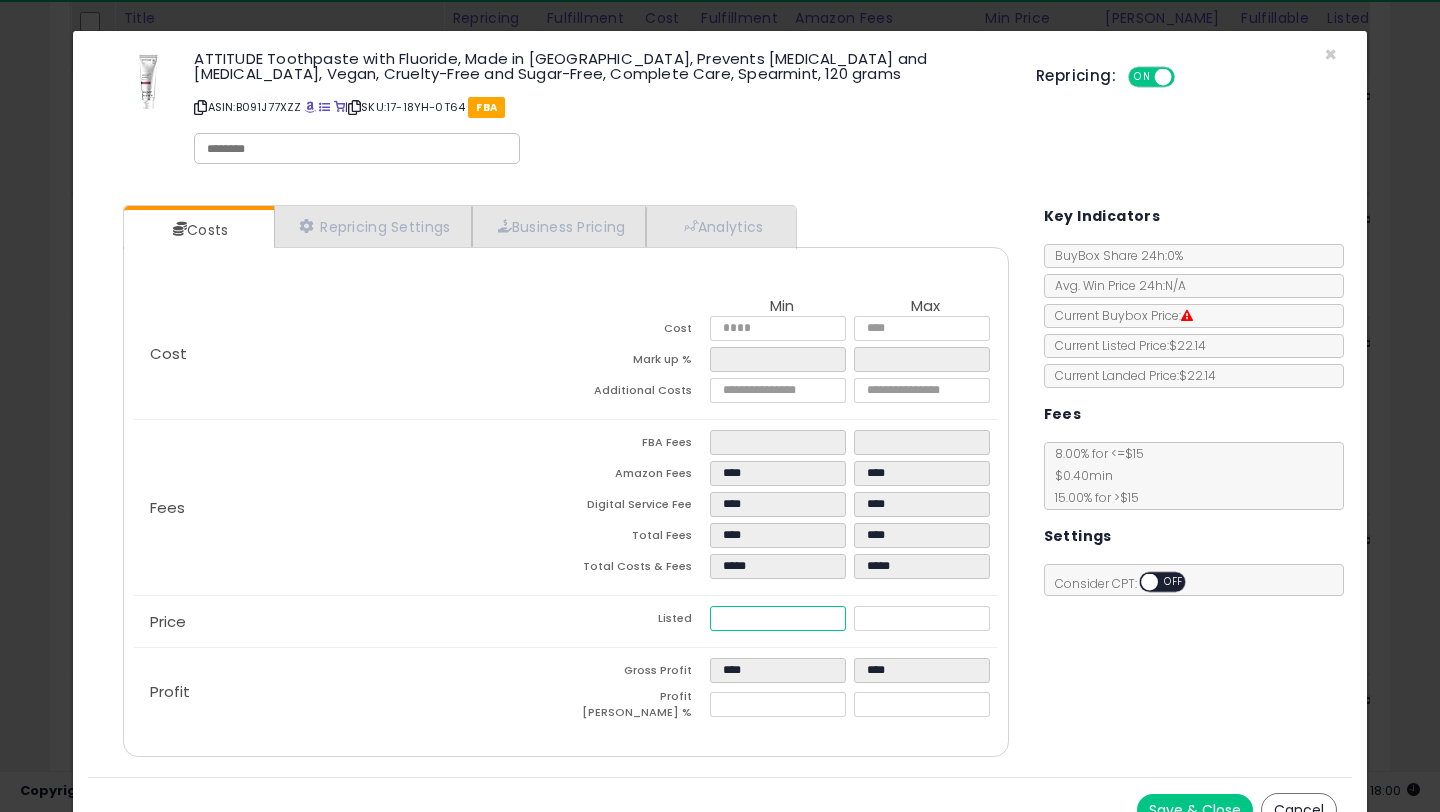type on "**" 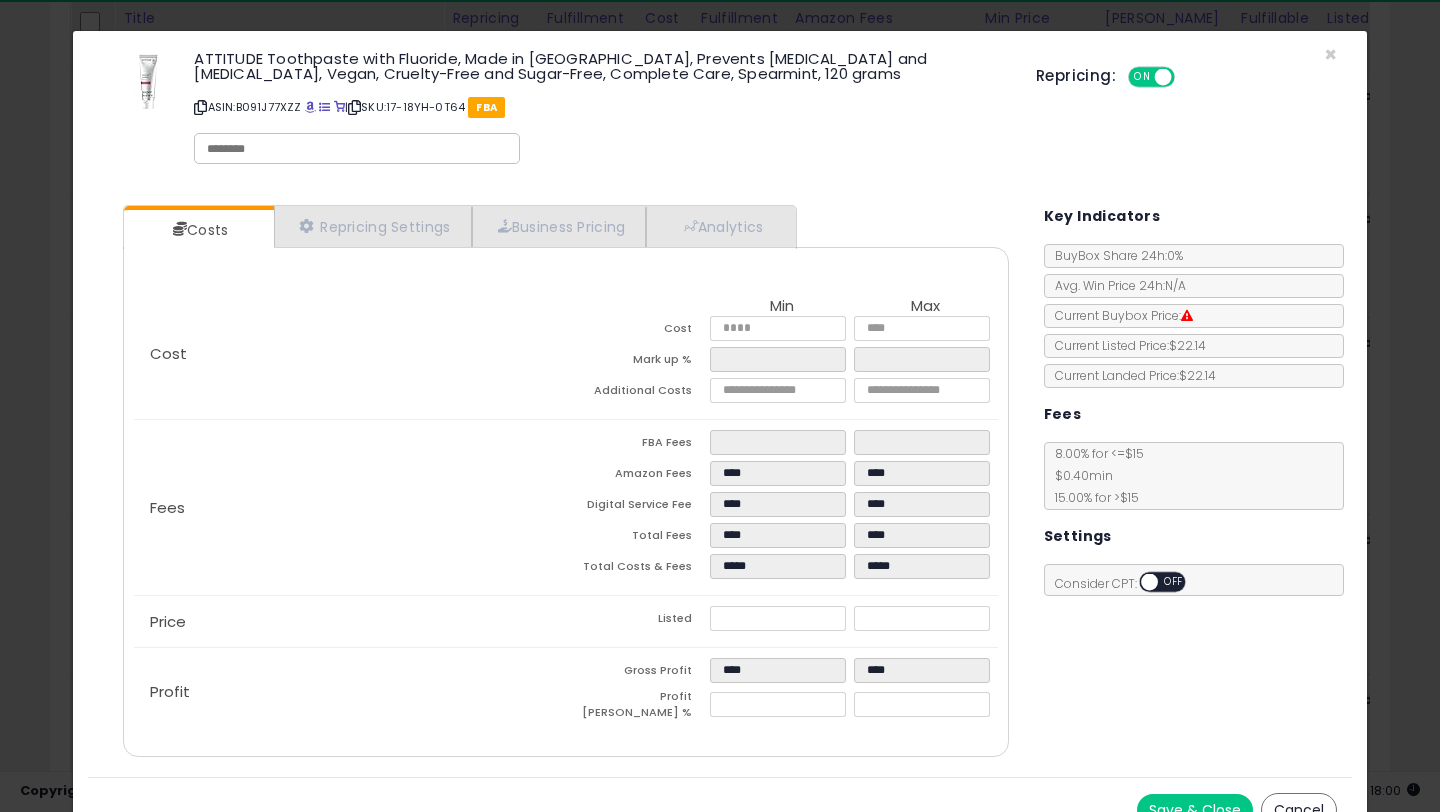 click on "Price
Listed
*****
*****" 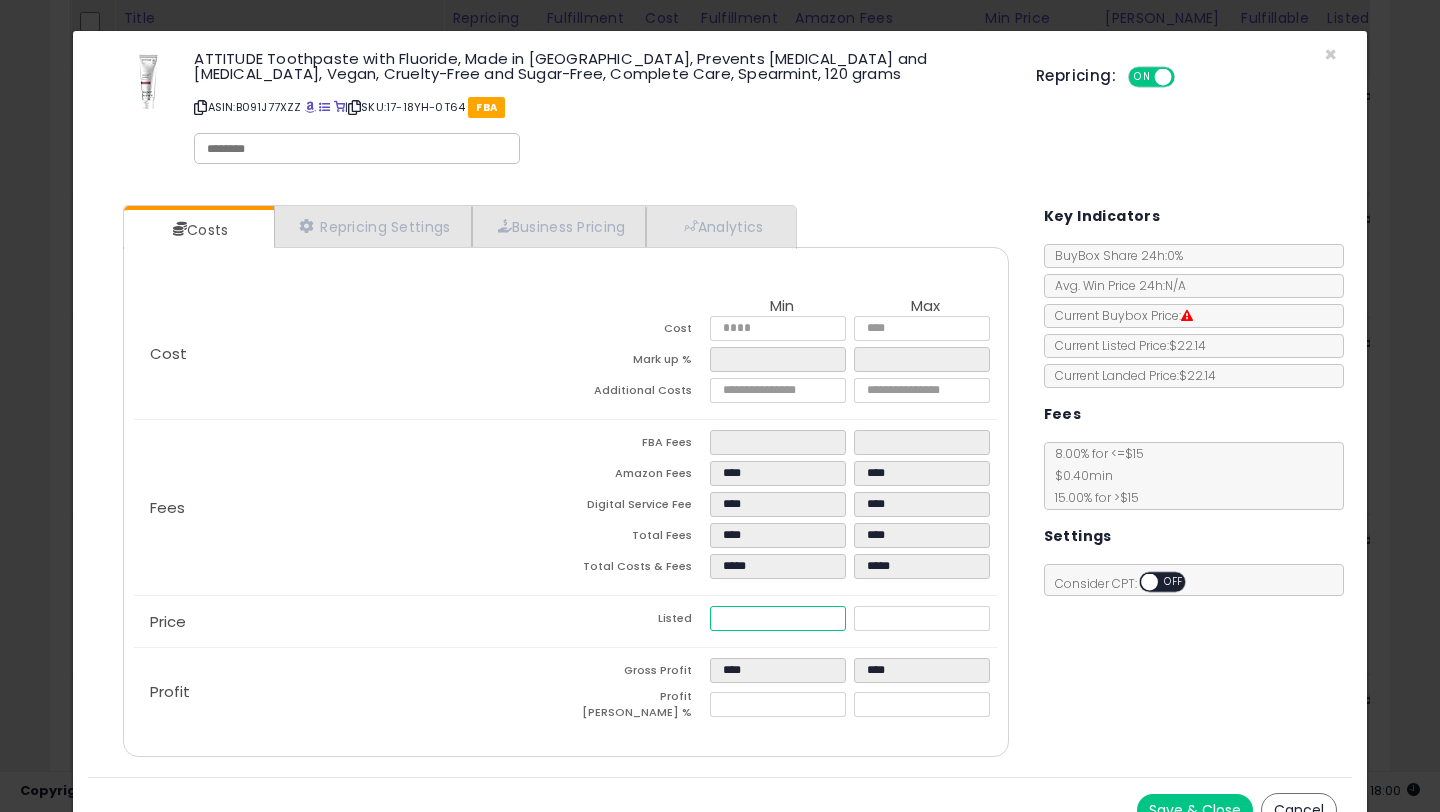 click on "*****" at bounding box center (778, 618) 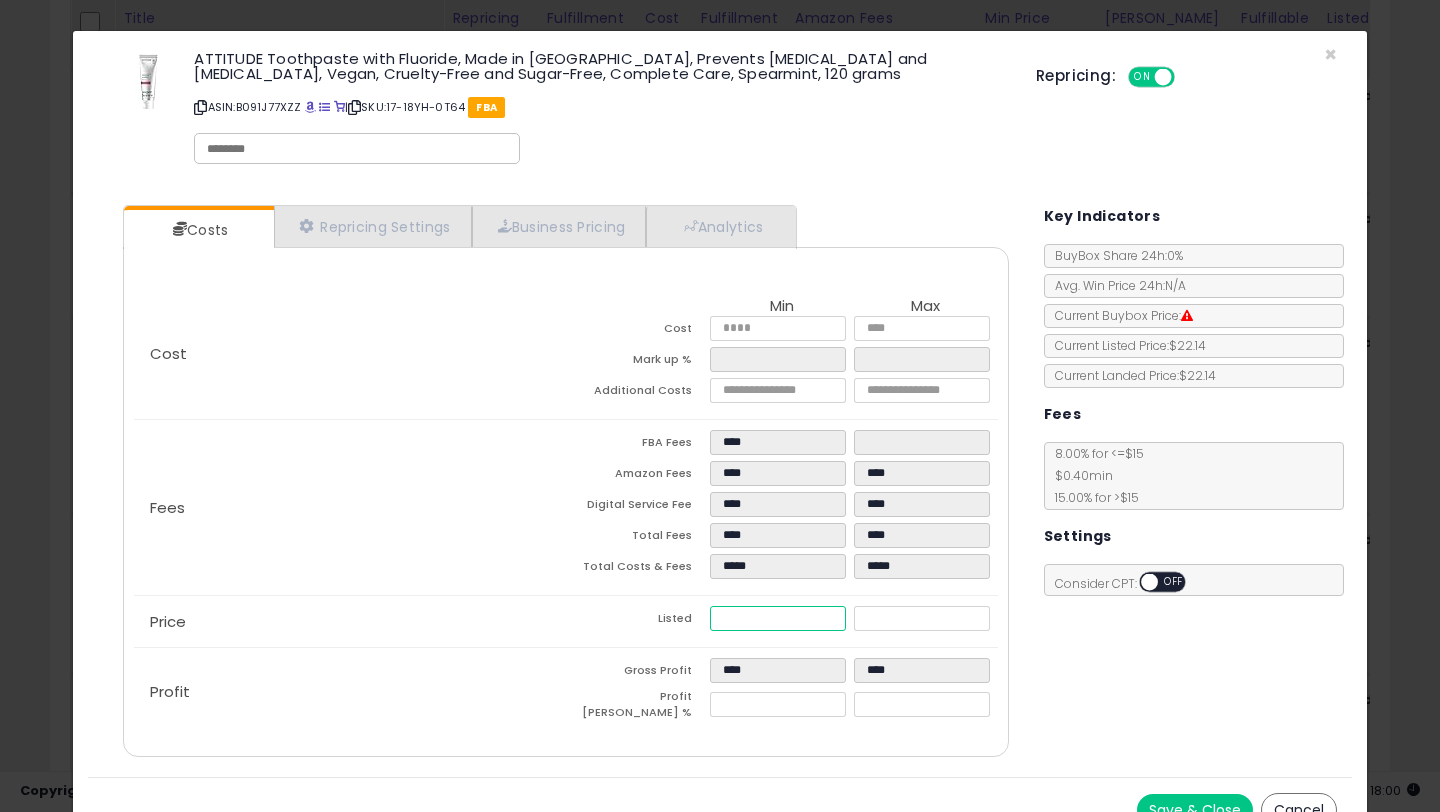 type on "**" 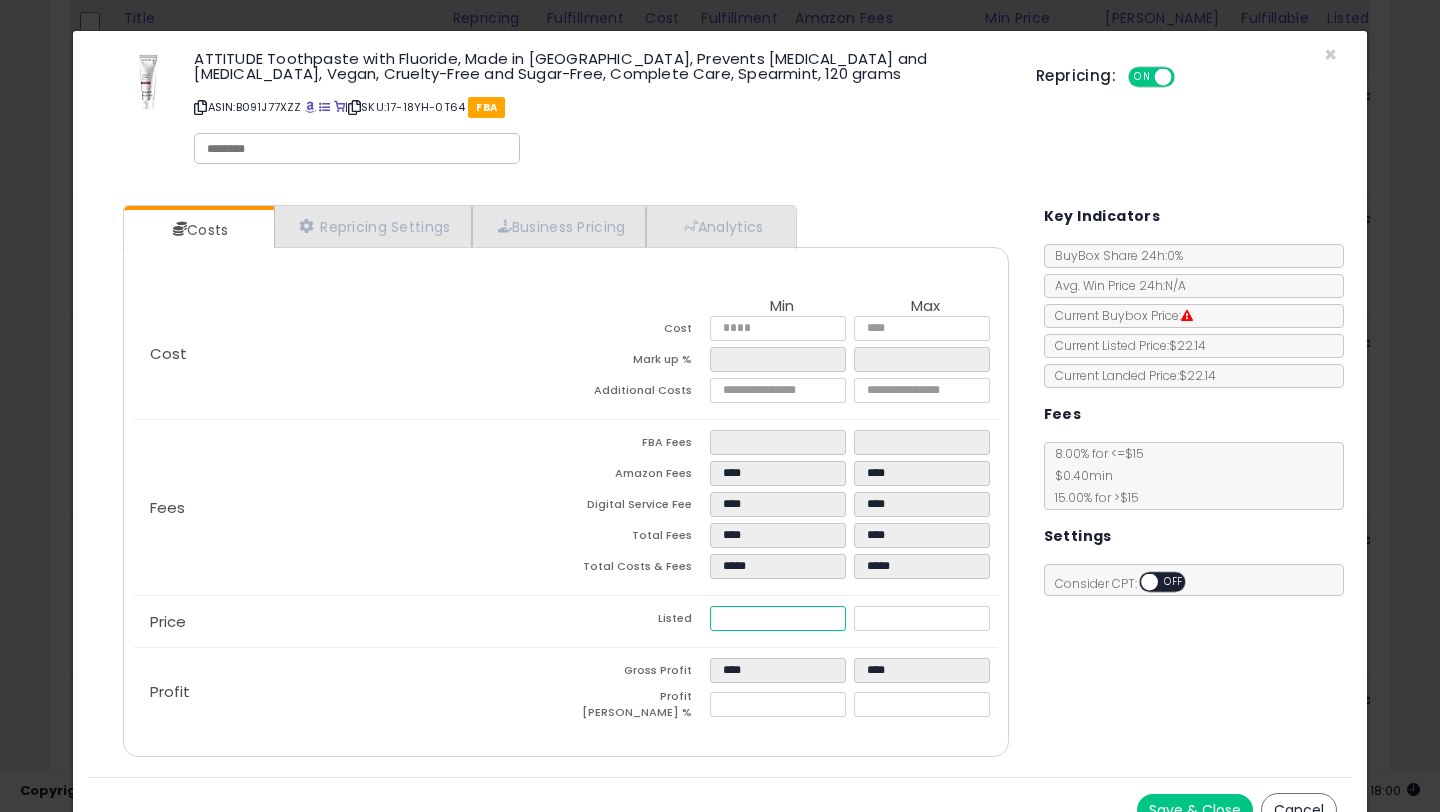 type on "****" 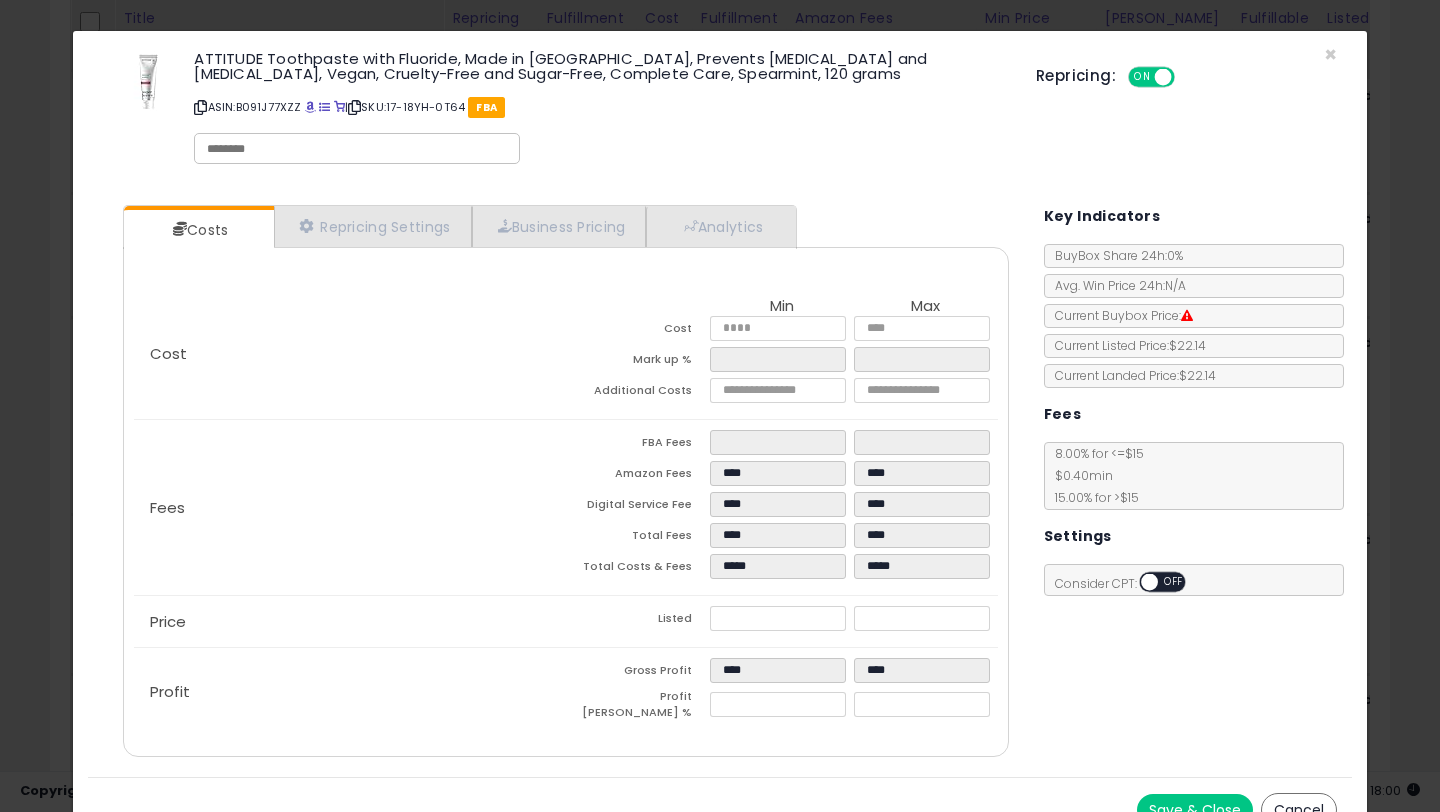 click on "Costs
Repricing Settings
Business Pricing
Analytics
Cost" at bounding box center [720, 483] 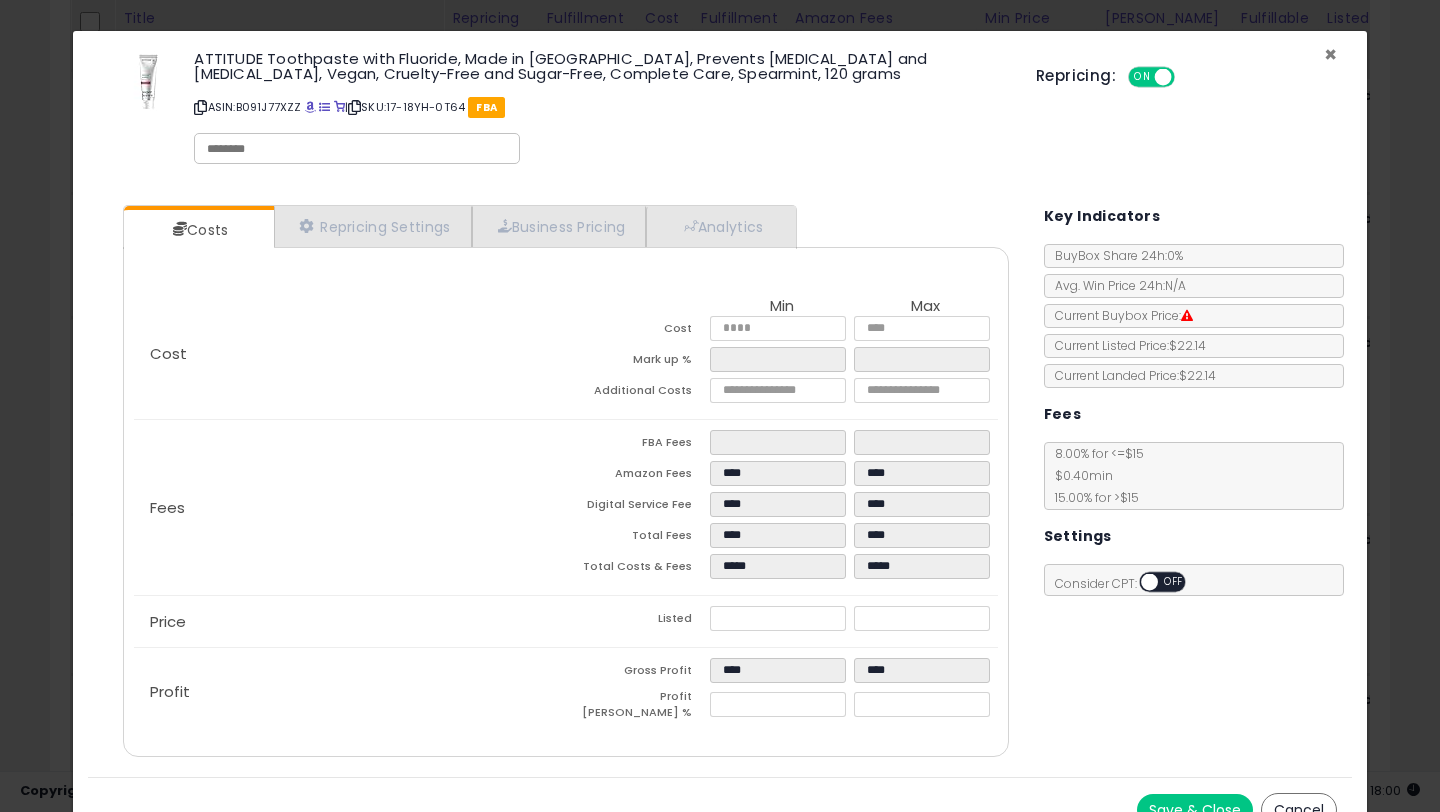 click on "×" at bounding box center (1330, 54) 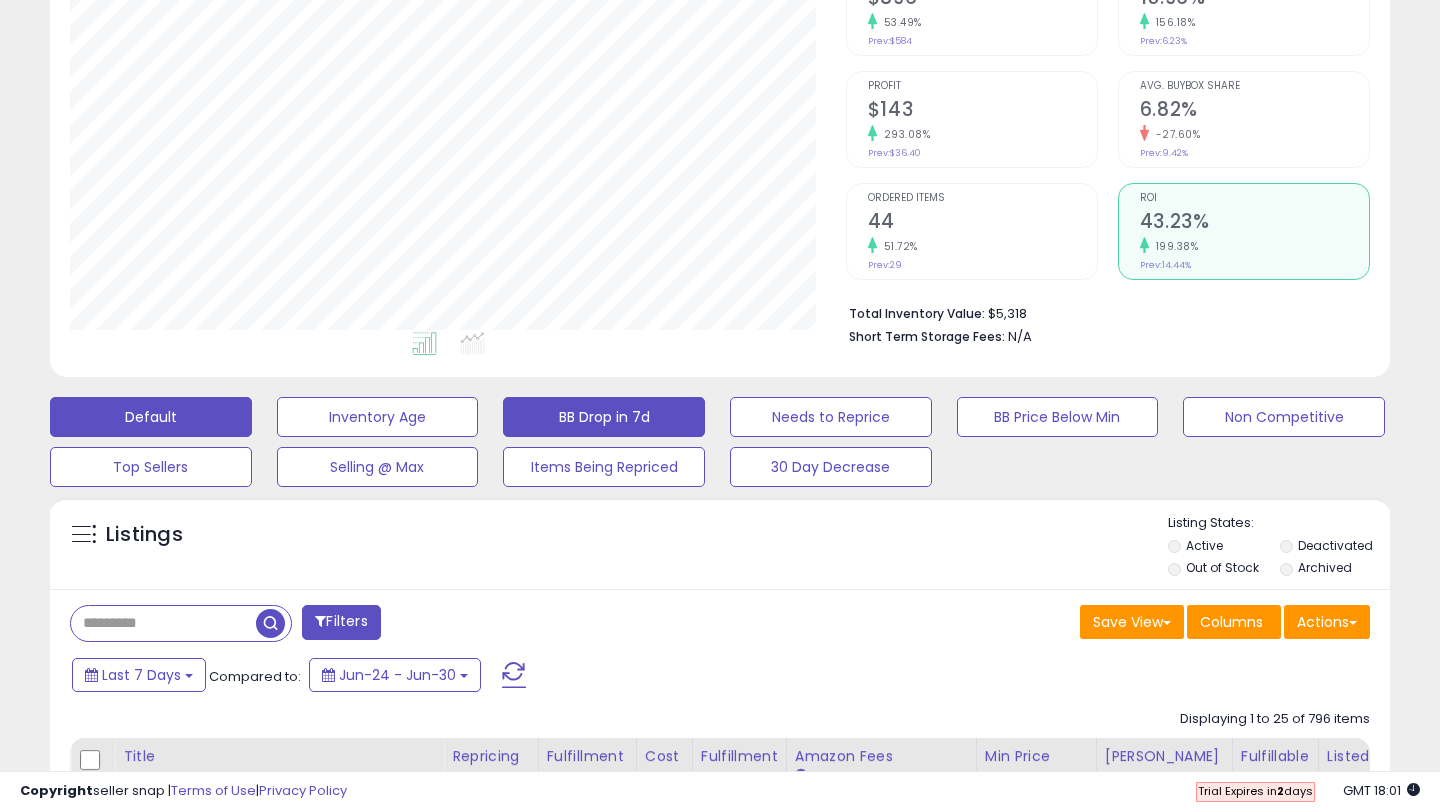scroll, scrollTop: 306, scrollLeft: 0, axis: vertical 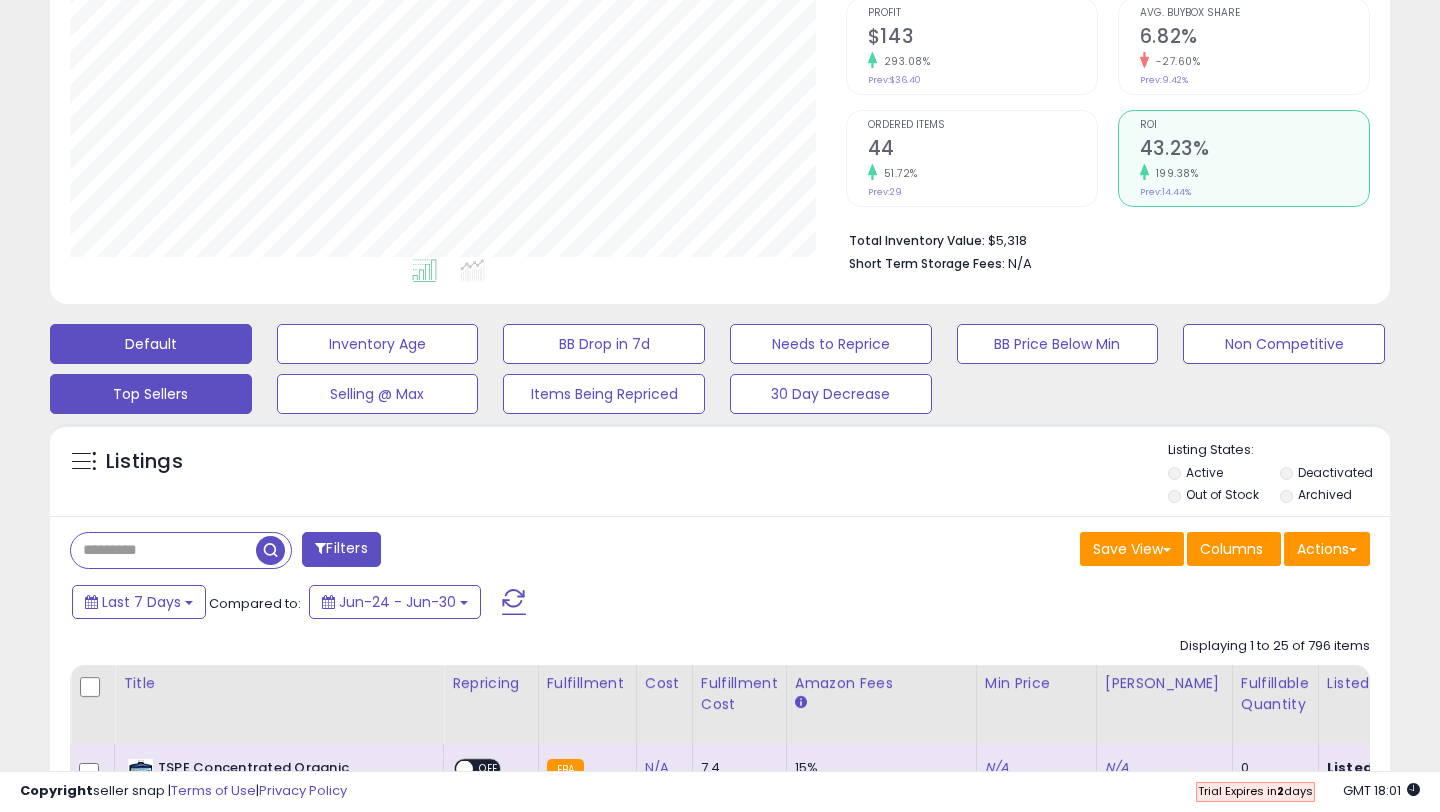 click on "Top Sellers" at bounding box center [378, 344] 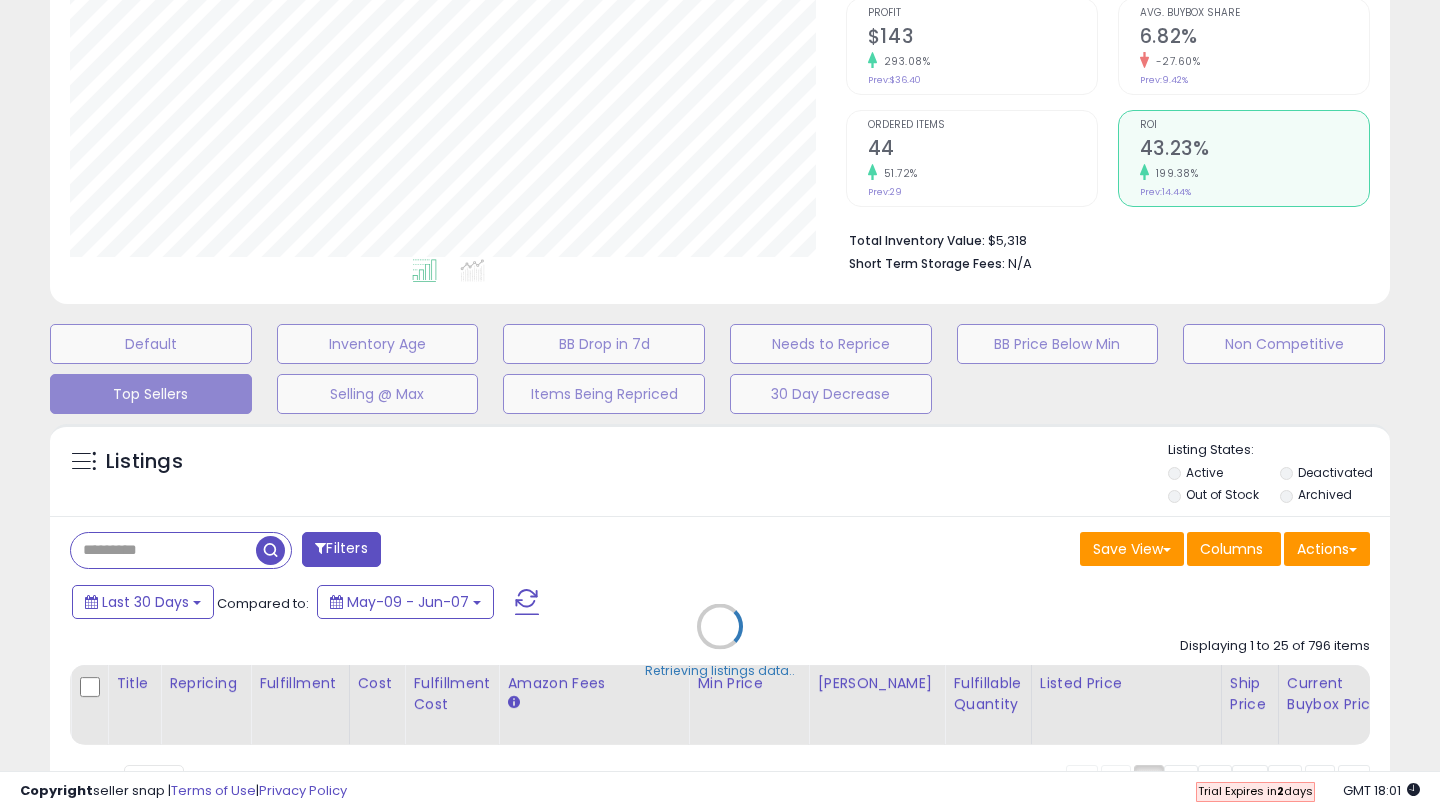 select on "**" 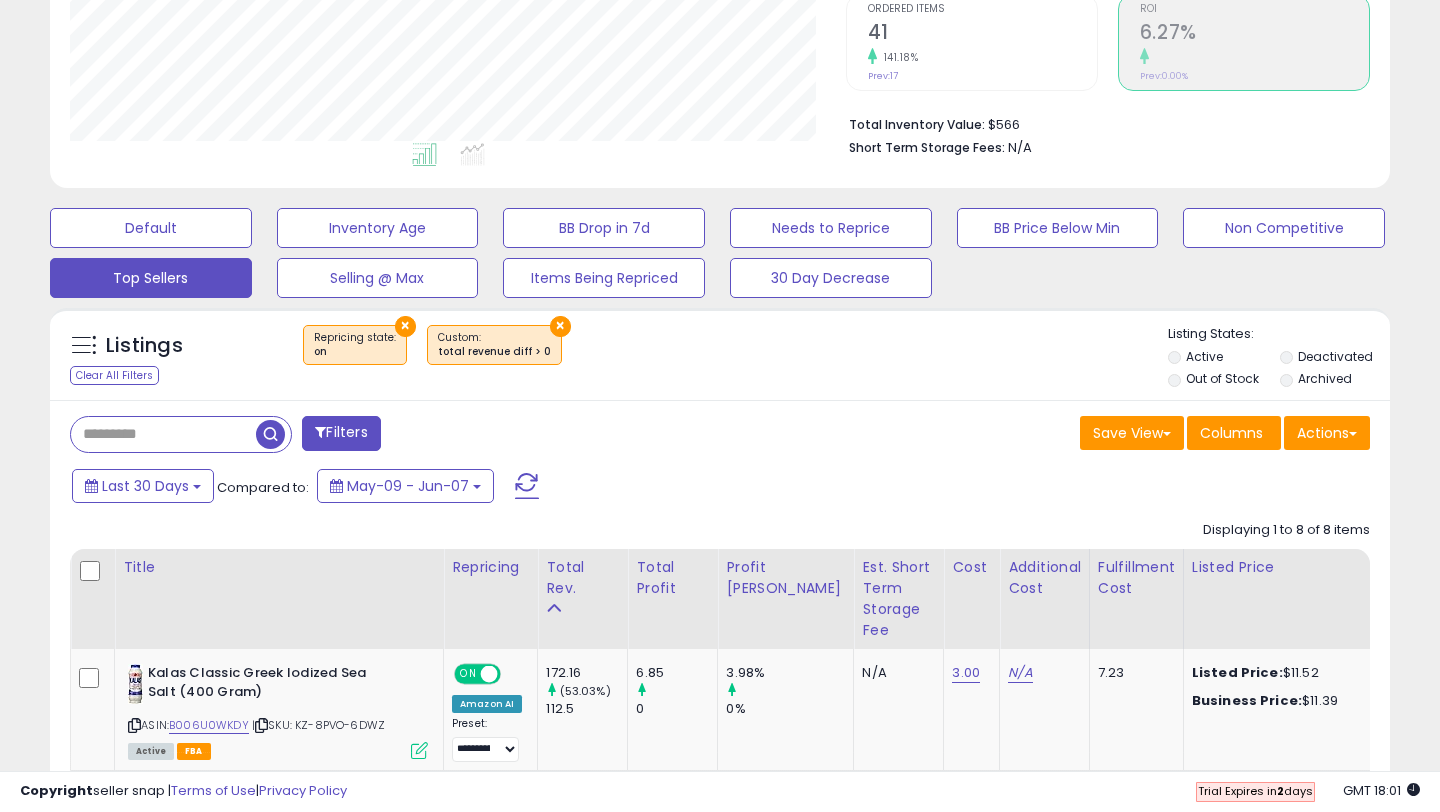 scroll, scrollTop: 581, scrollLeft: 0, axis: vertical 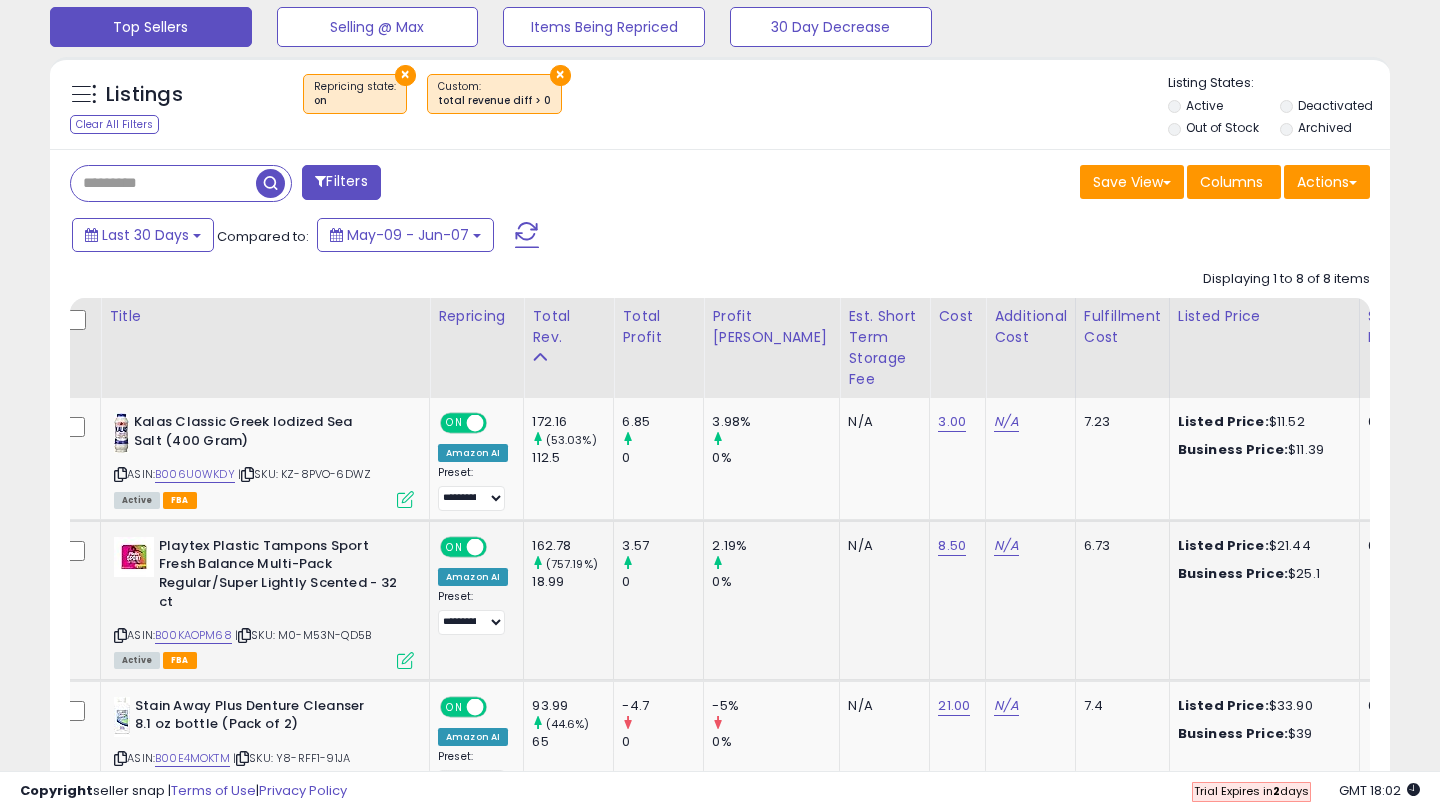 click at bounding box center (405, 660) 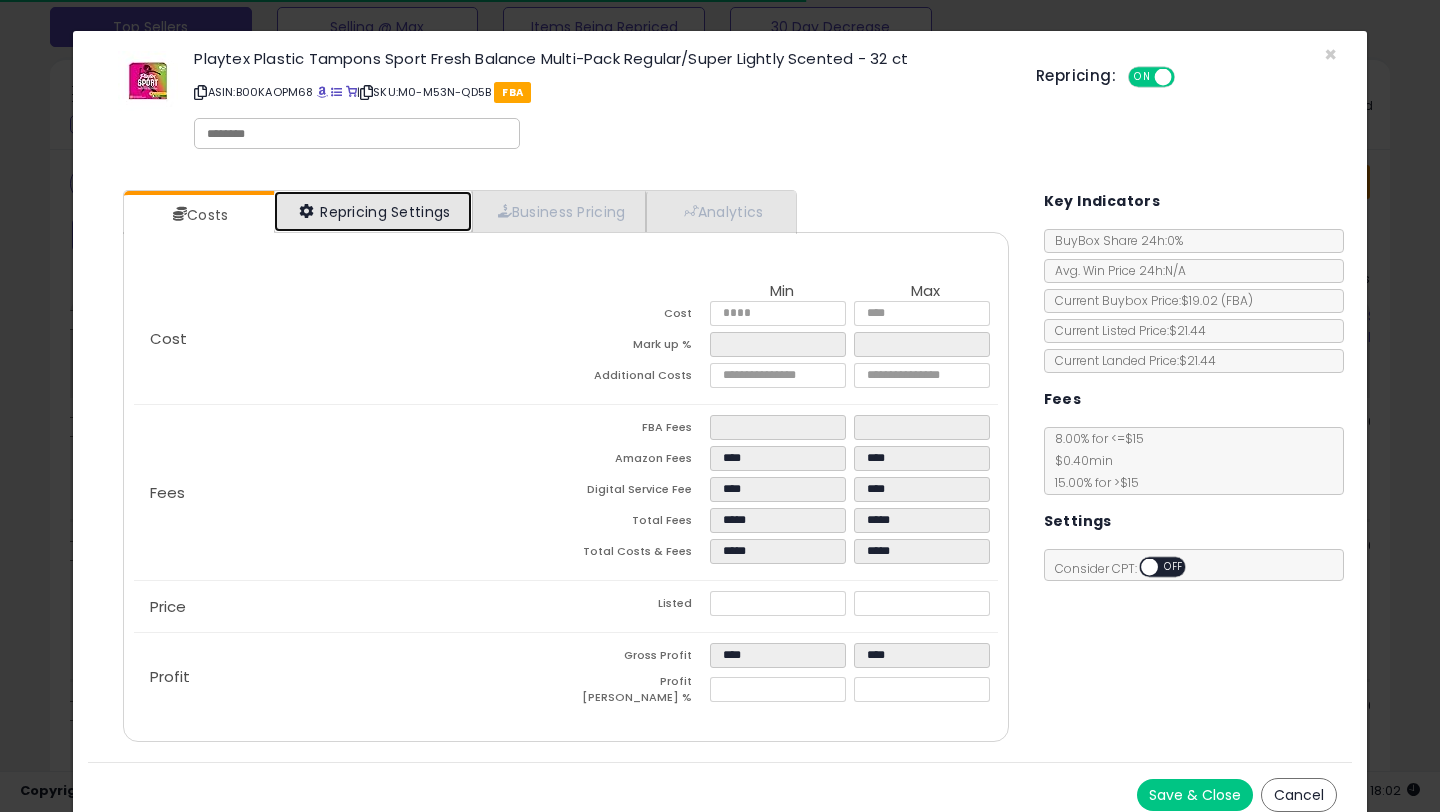 click on "Repricing Settings" at bounding box center (373, 211) 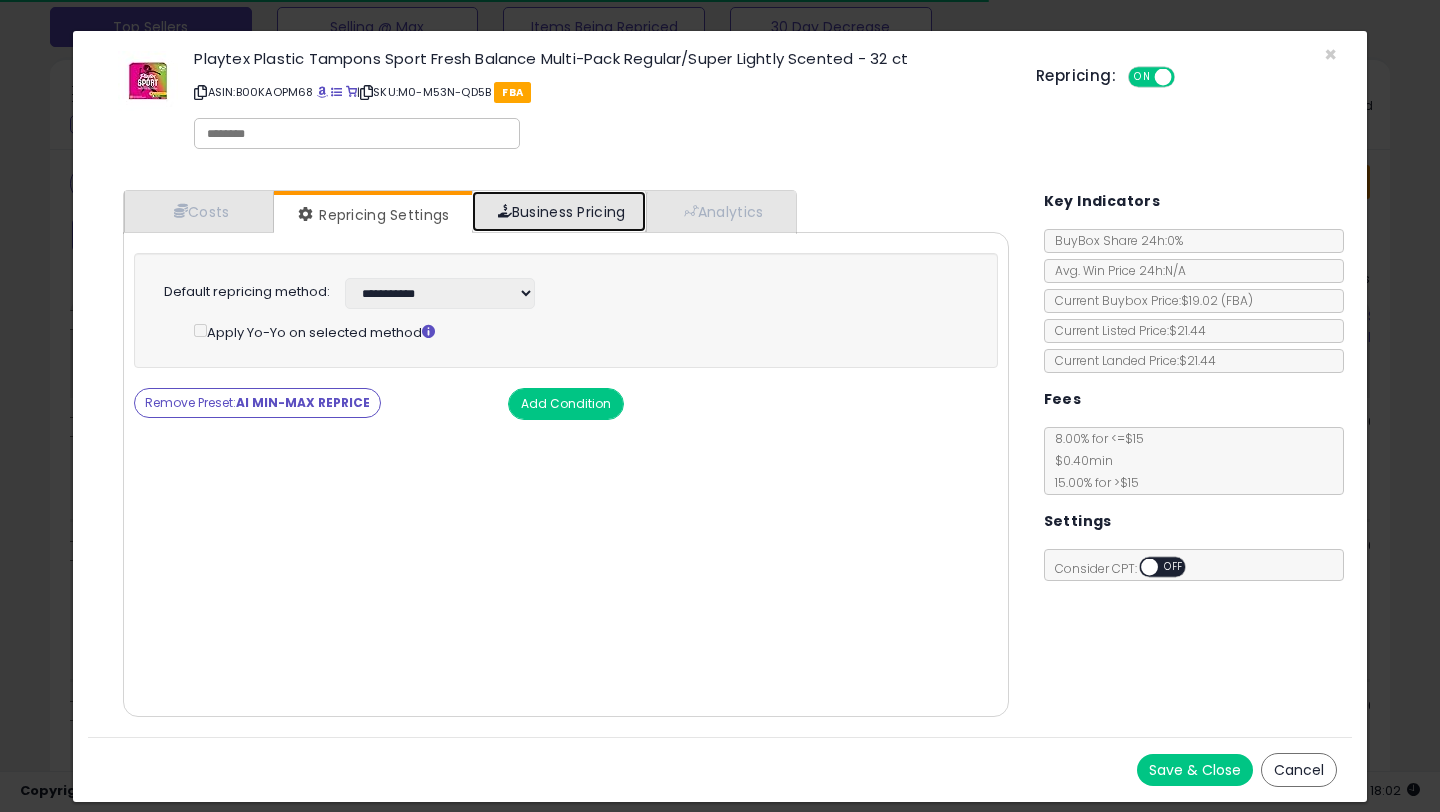 click on "Business Pricing" at bounding box center (559, 211) 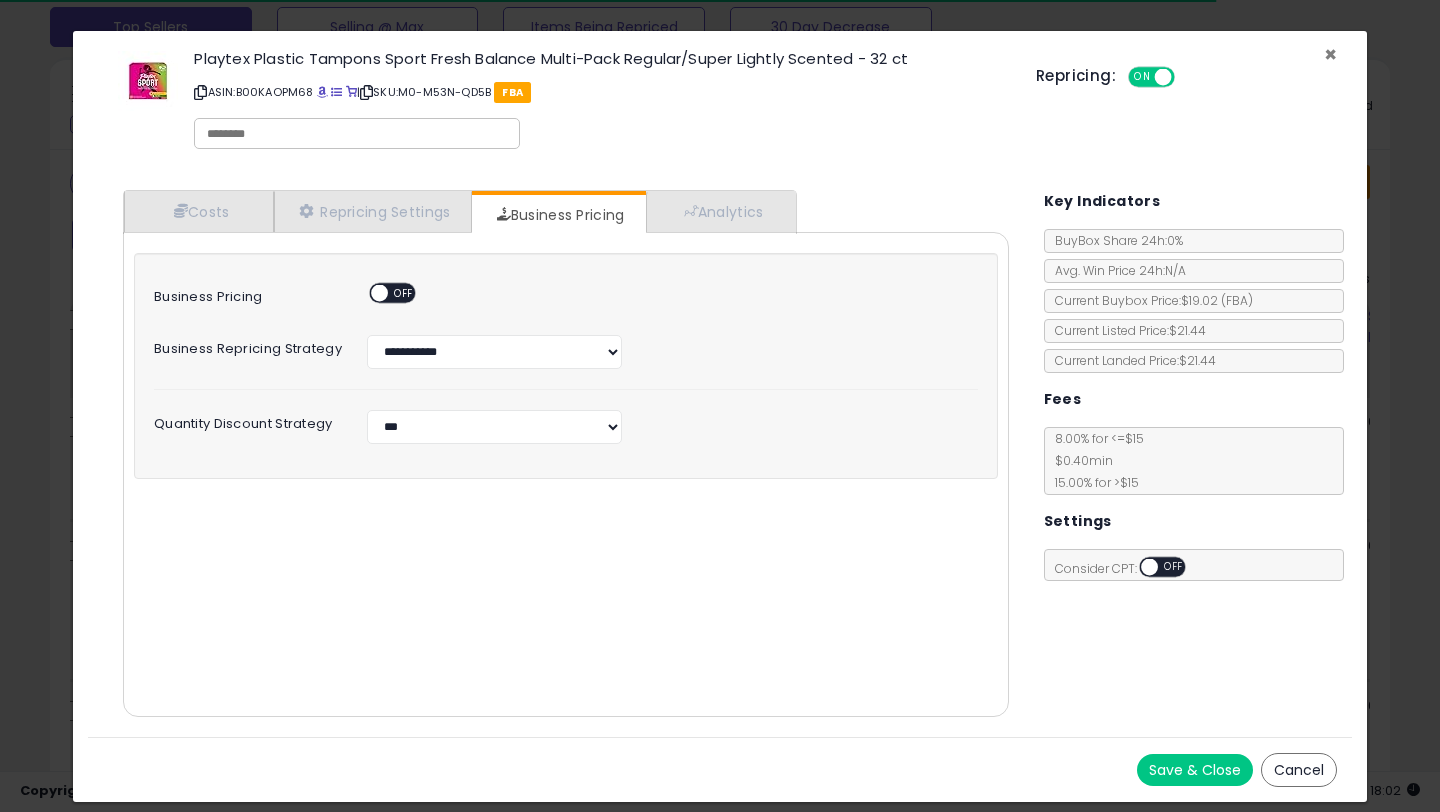 click on "×" at bounding box center (1330, 54) 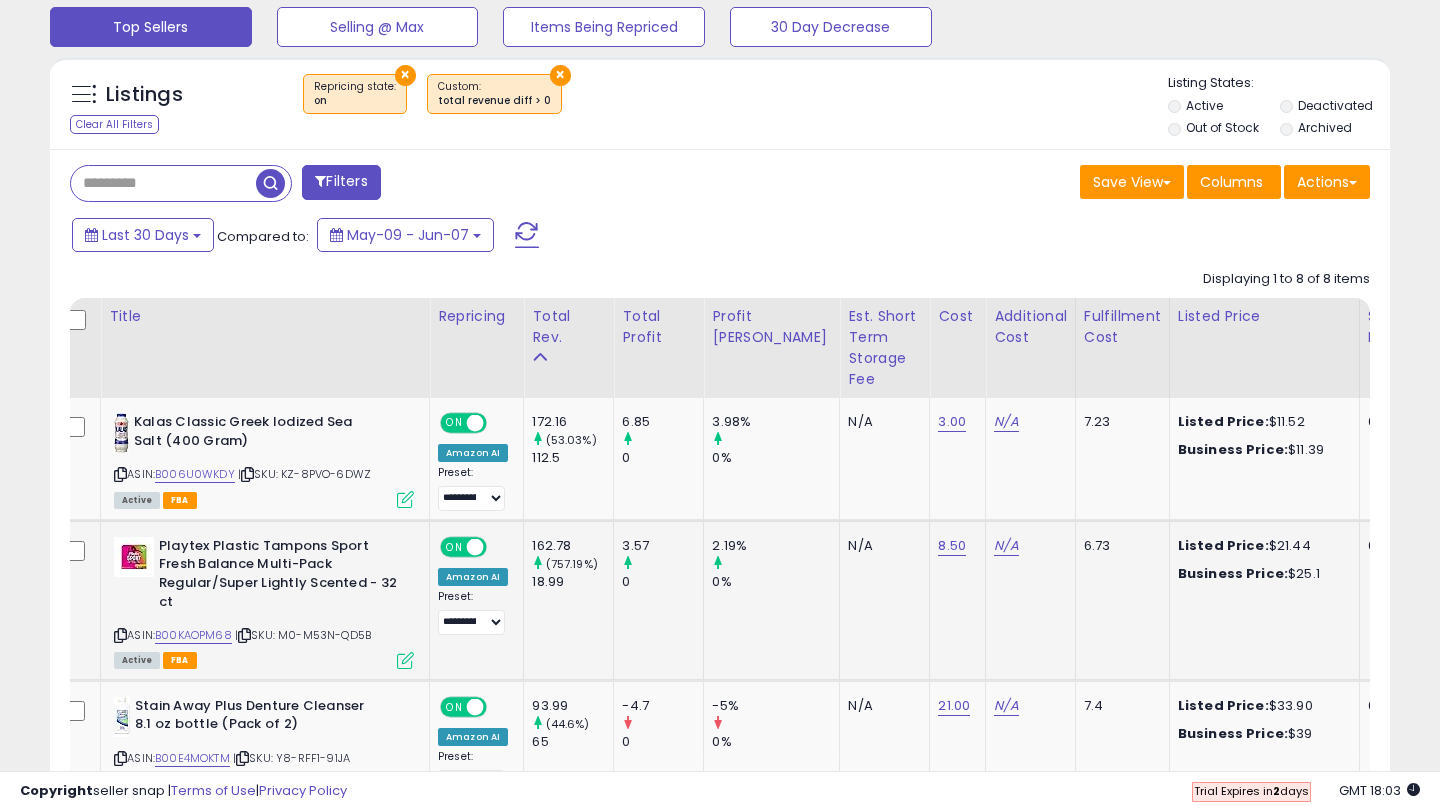 scroll, scrollTop: 0, scrollLeft: 98, axis: horizontal 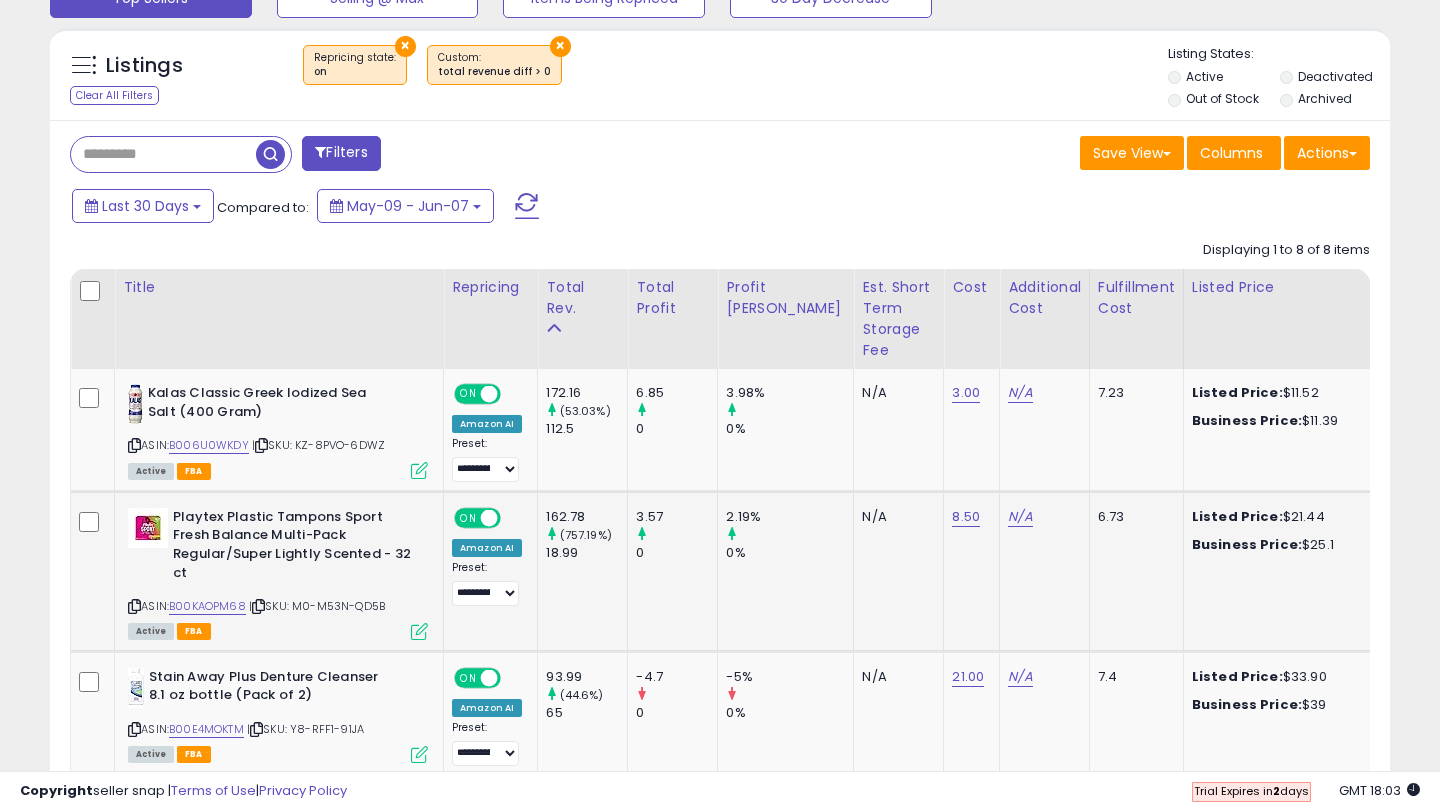click at bounding box center (419, 631) 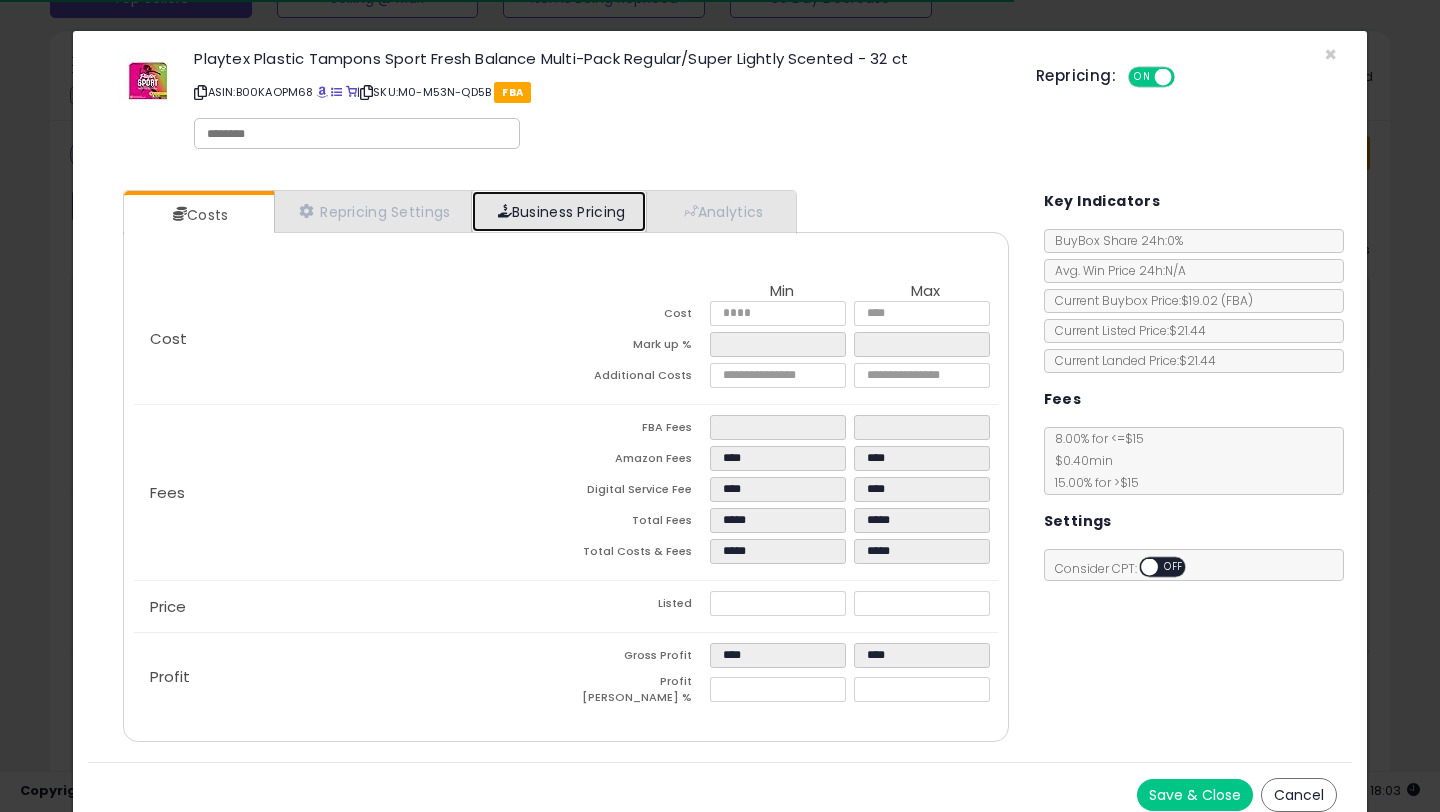 click on "Business Pricing" at bounding box center (559, 211) 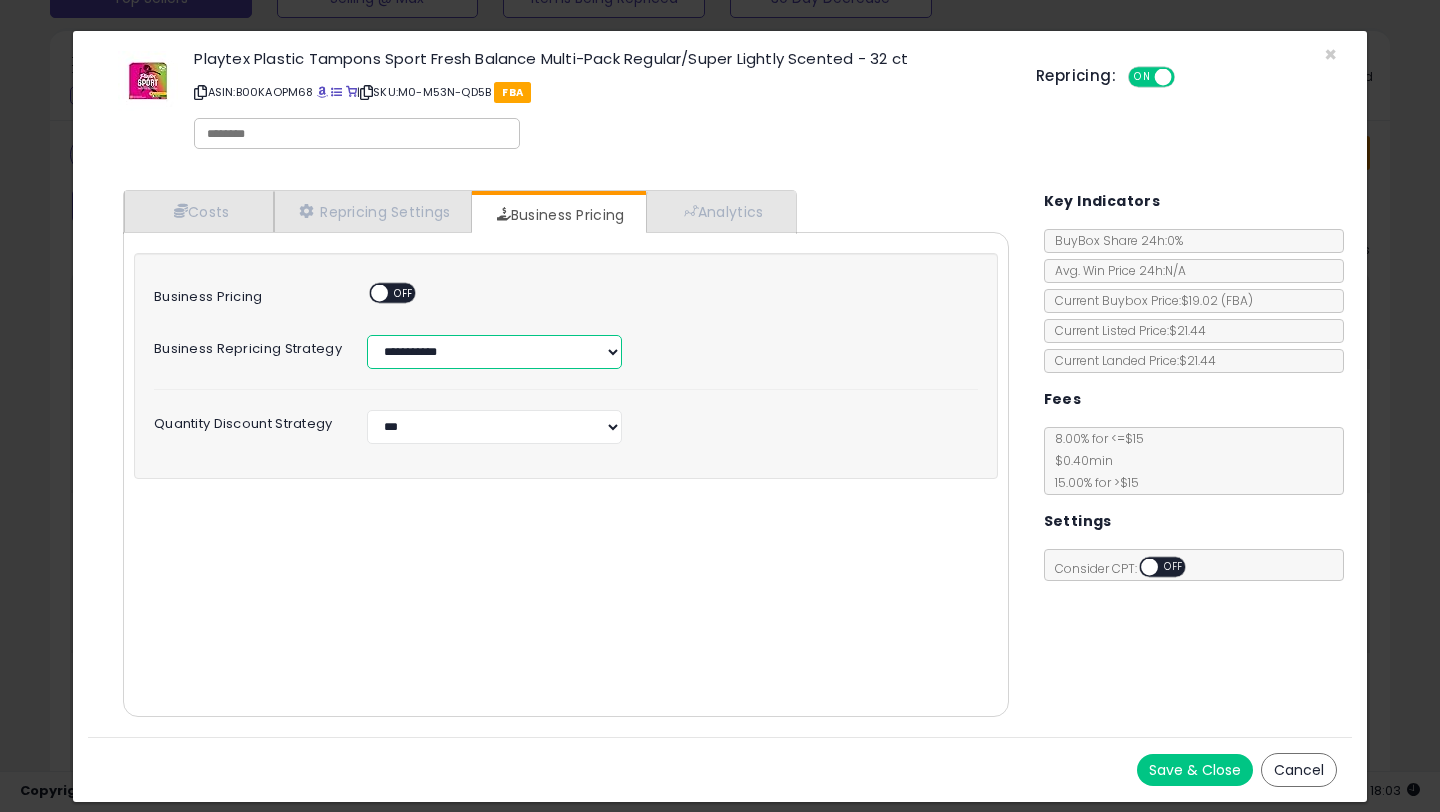 click on "**********" at bounding box center [494, 352] 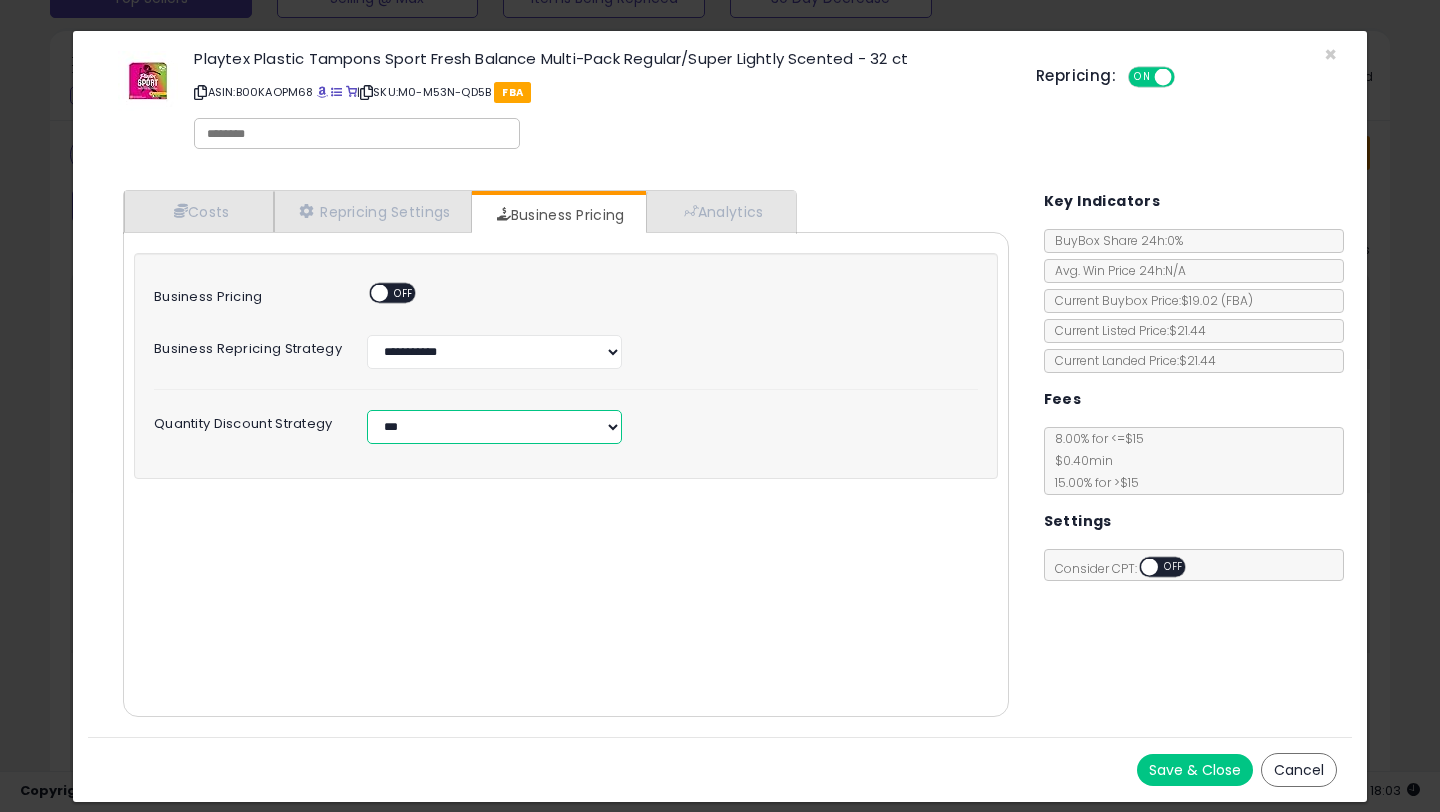 click on "**********" at bounding box center (494, 427) 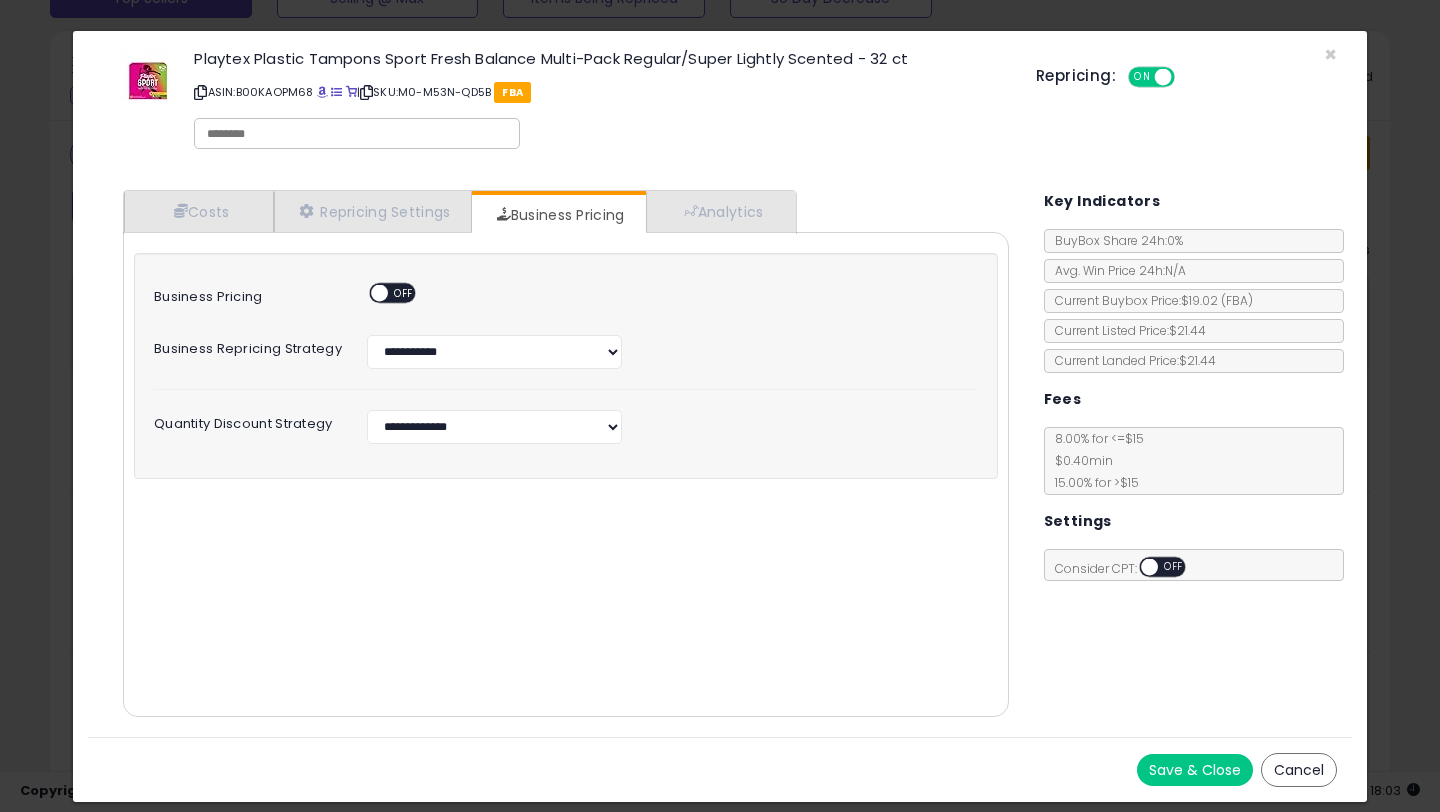 click on "Cost
Min
Max
Cost
****
****
Mark up %
*****
*****
Additional Costs
Fees" at bounding box center (566, 474) 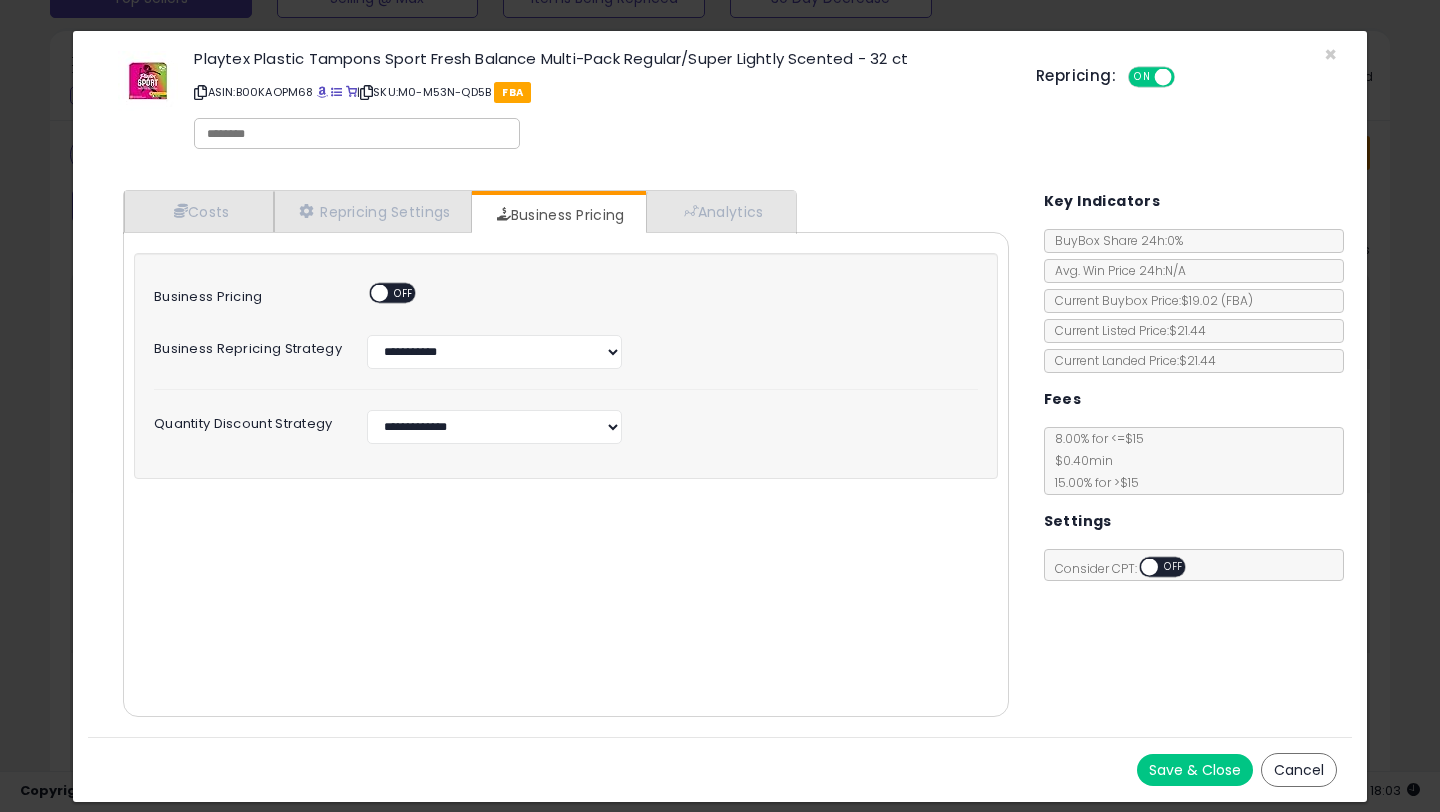 click on "ON   OFF" at bounding box center (370, 293) 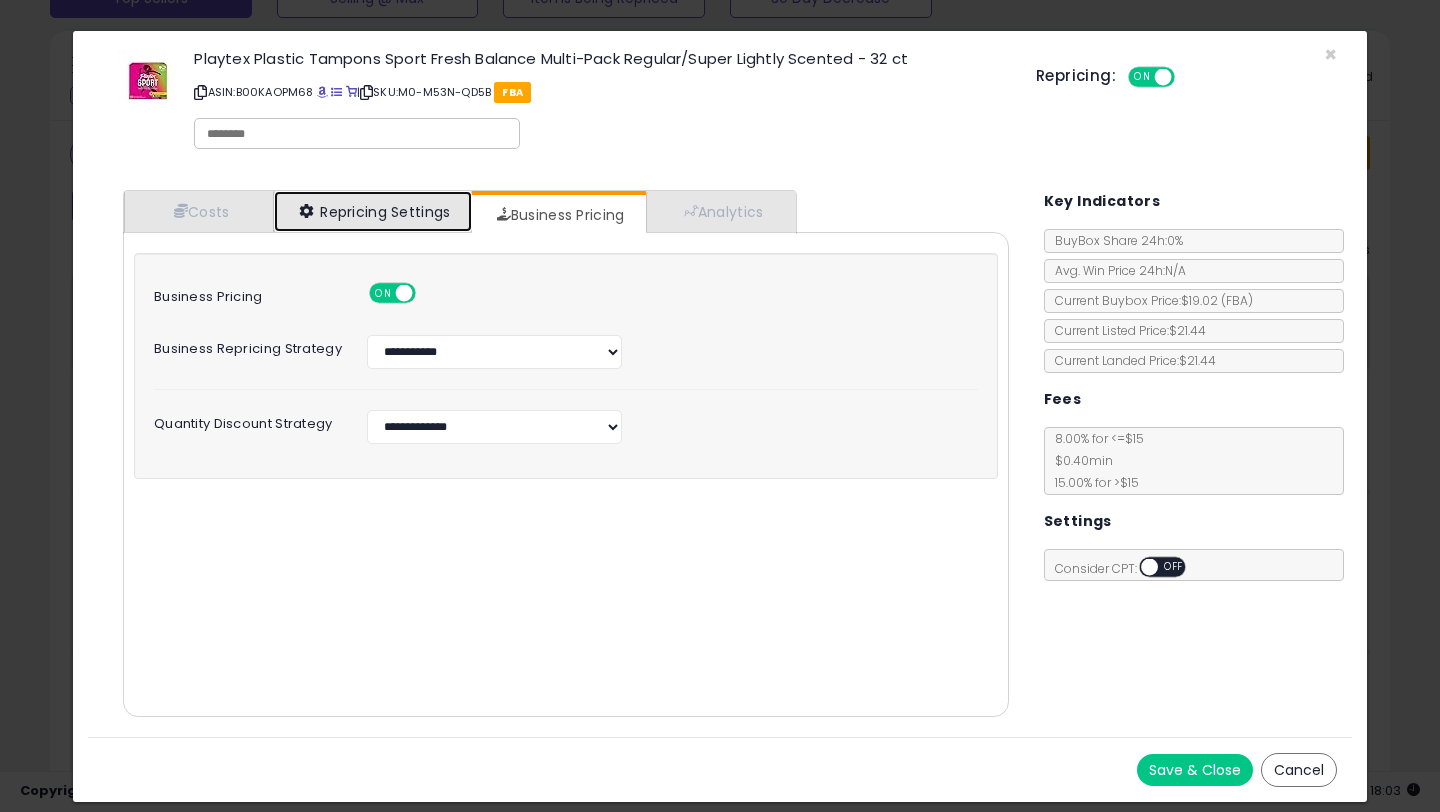 click on "Repricing Settings" at bounding box center (373, 211) 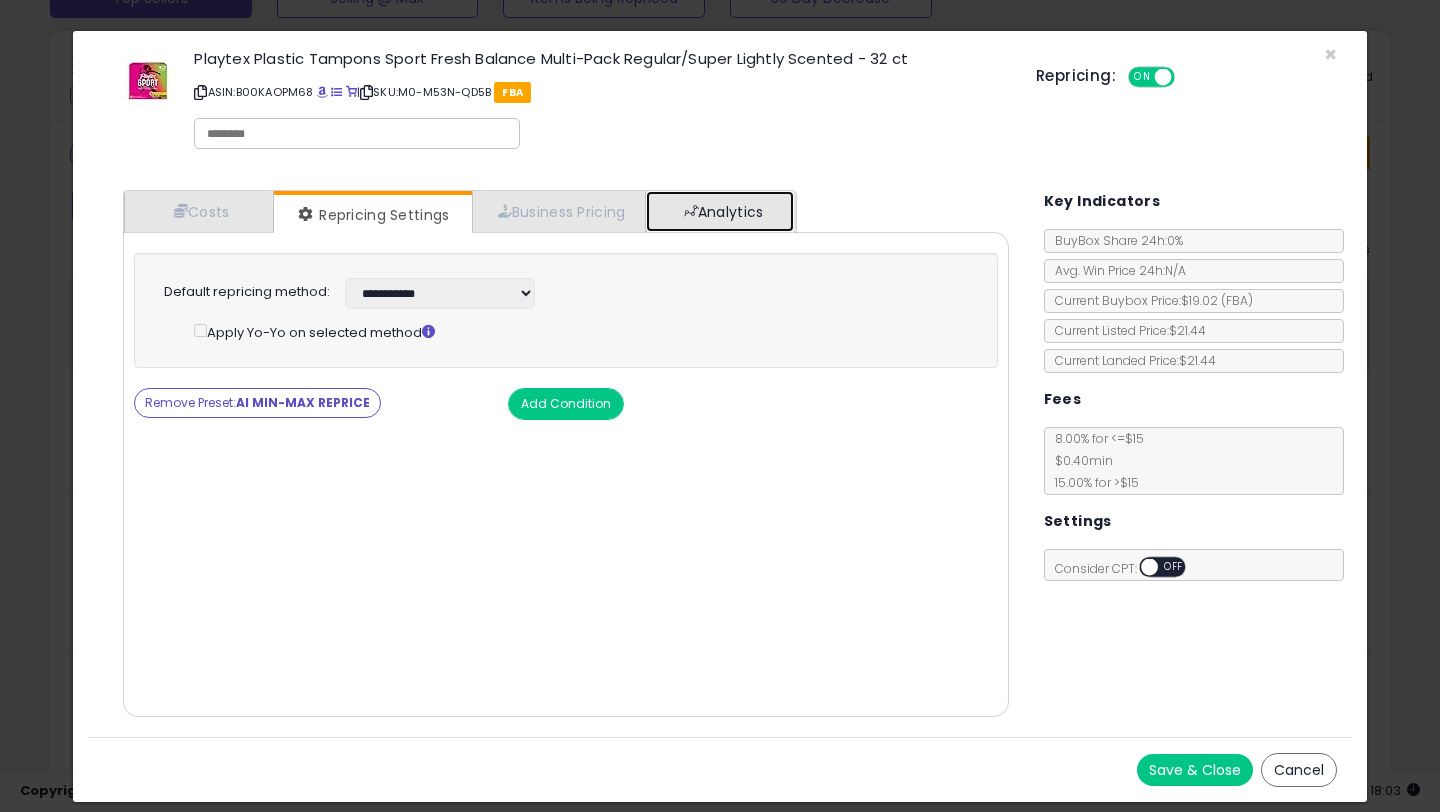 click on "Analytics" at bounding box center (720, 211) 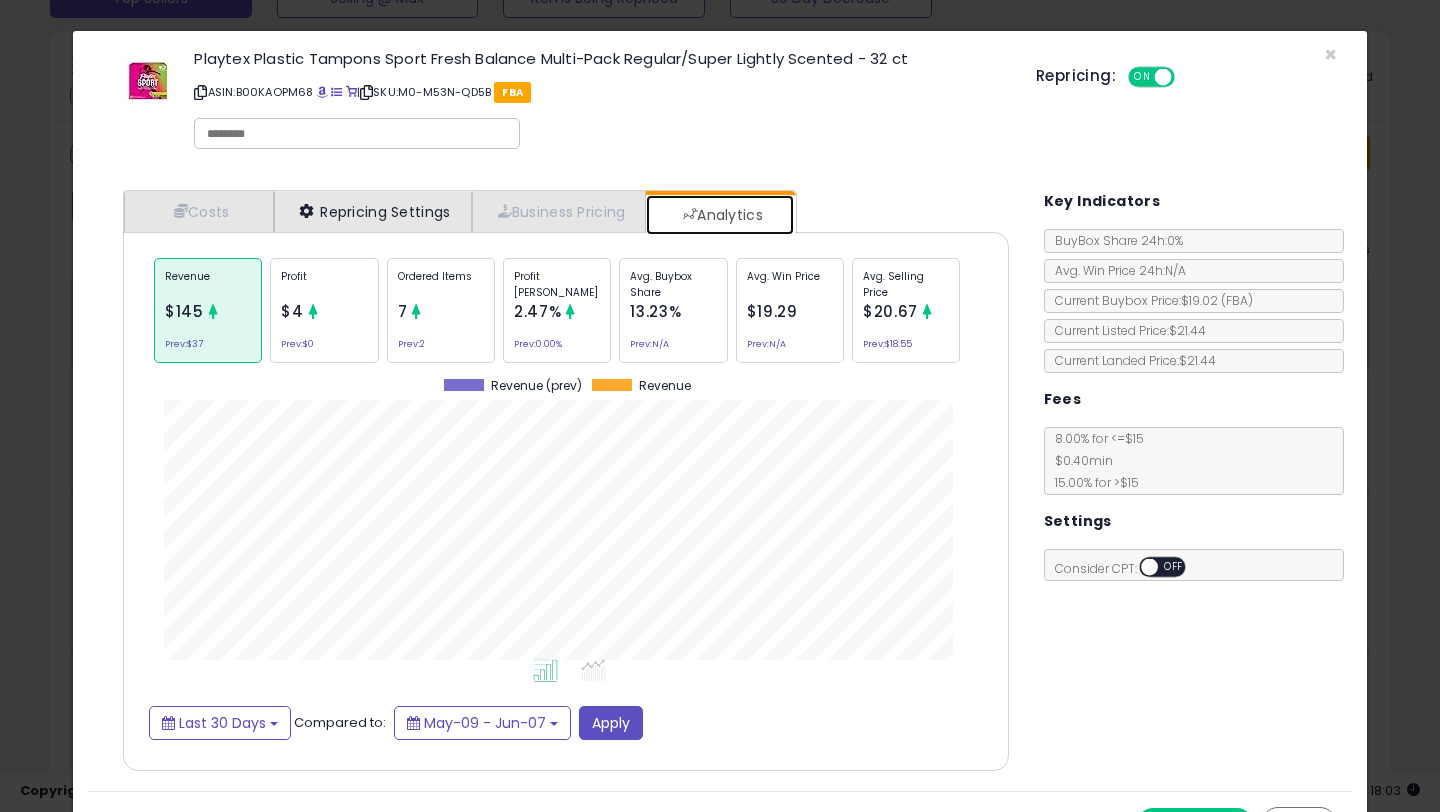 scroll, scrollTop: 999384, scrollLeft: 999074, axis: both 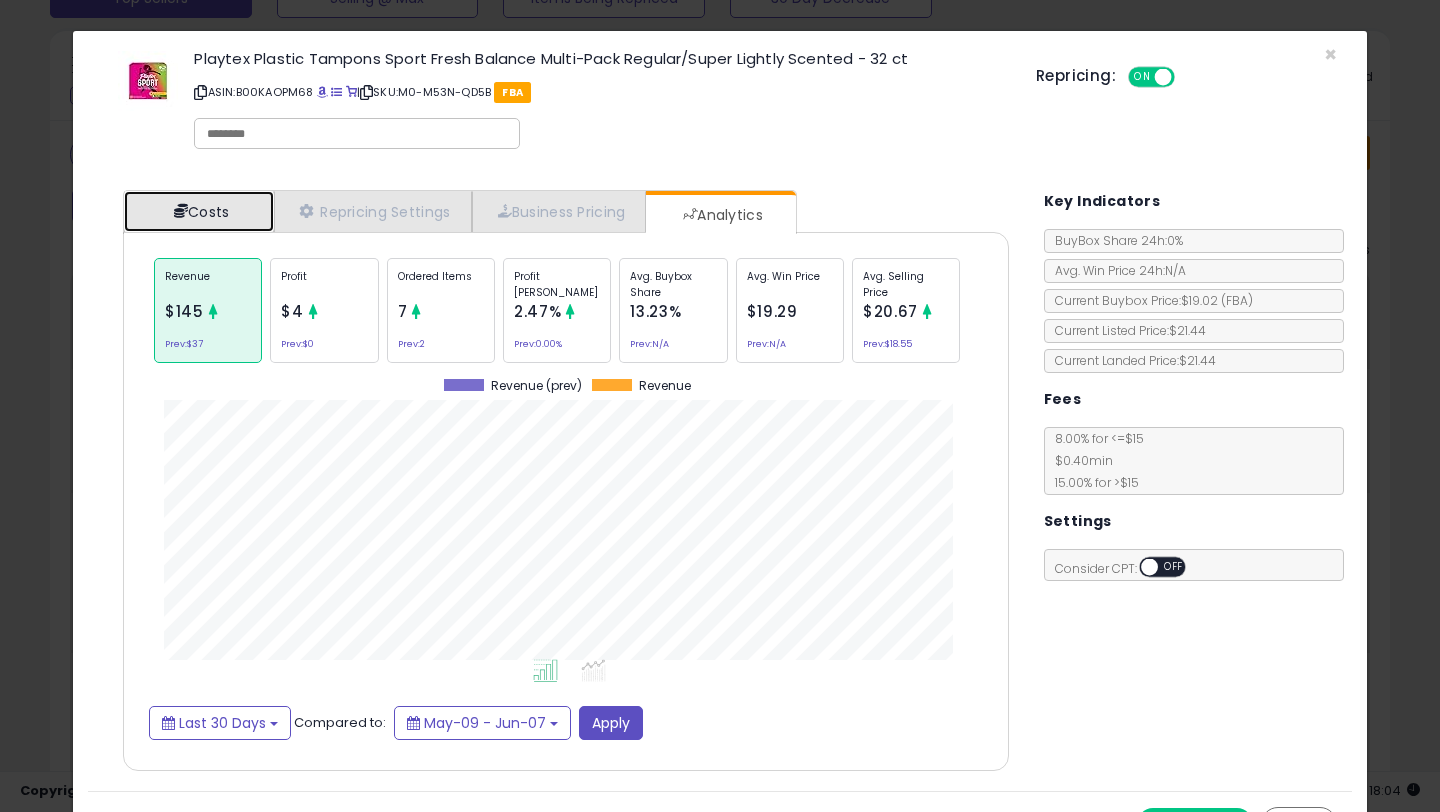 click on "Costs" at bounding box center [199, 211] 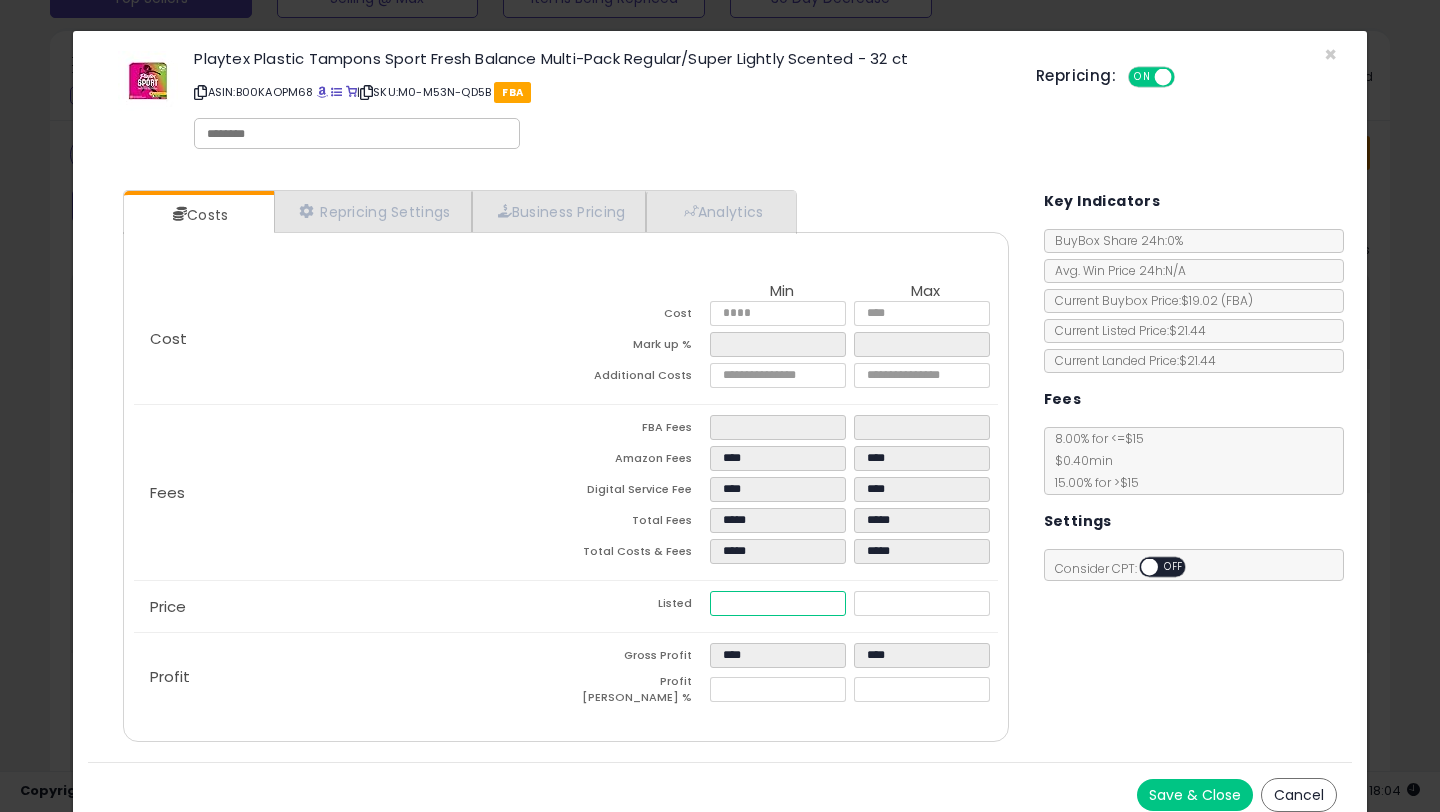 click on "*****" at bounding box center [778, 603] 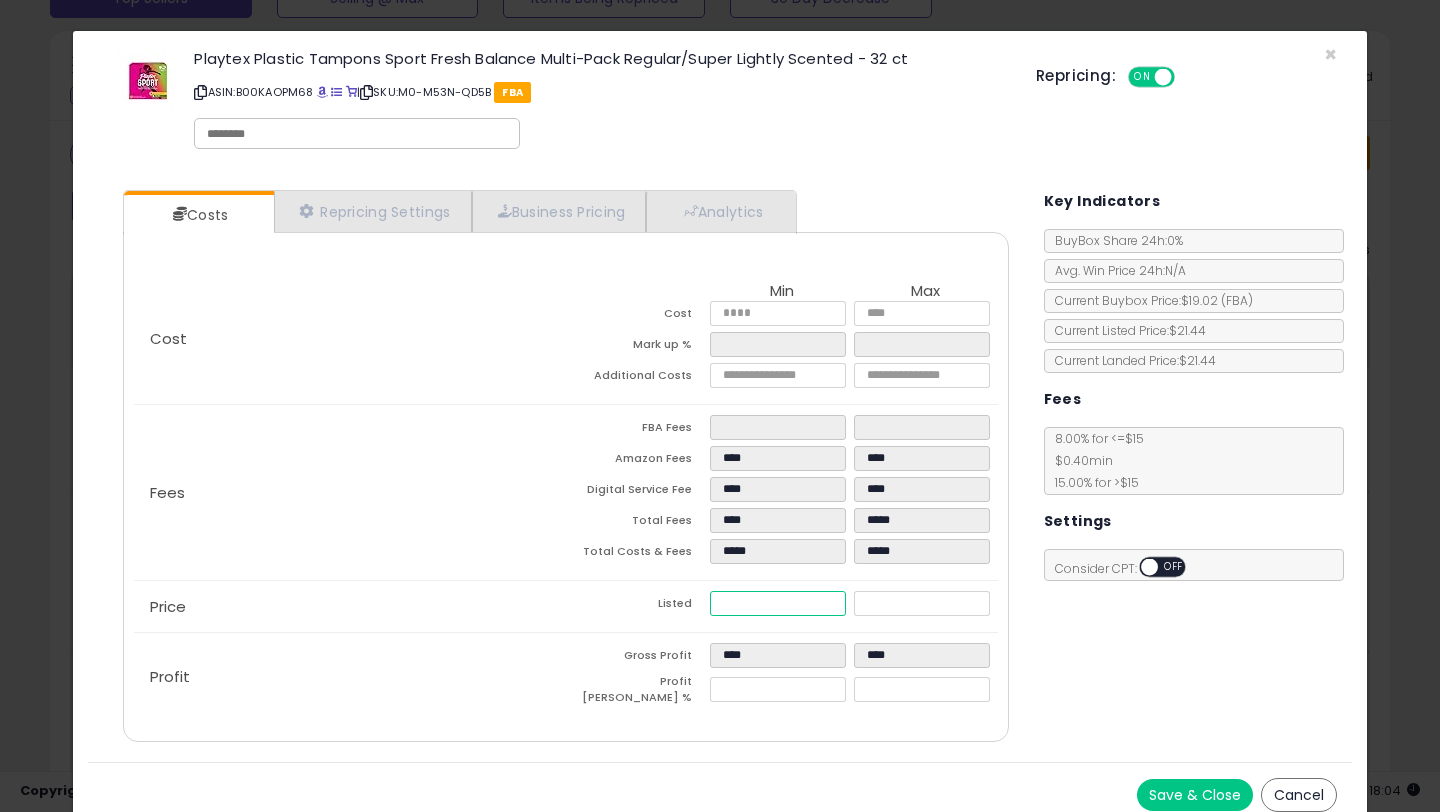 type on "****" 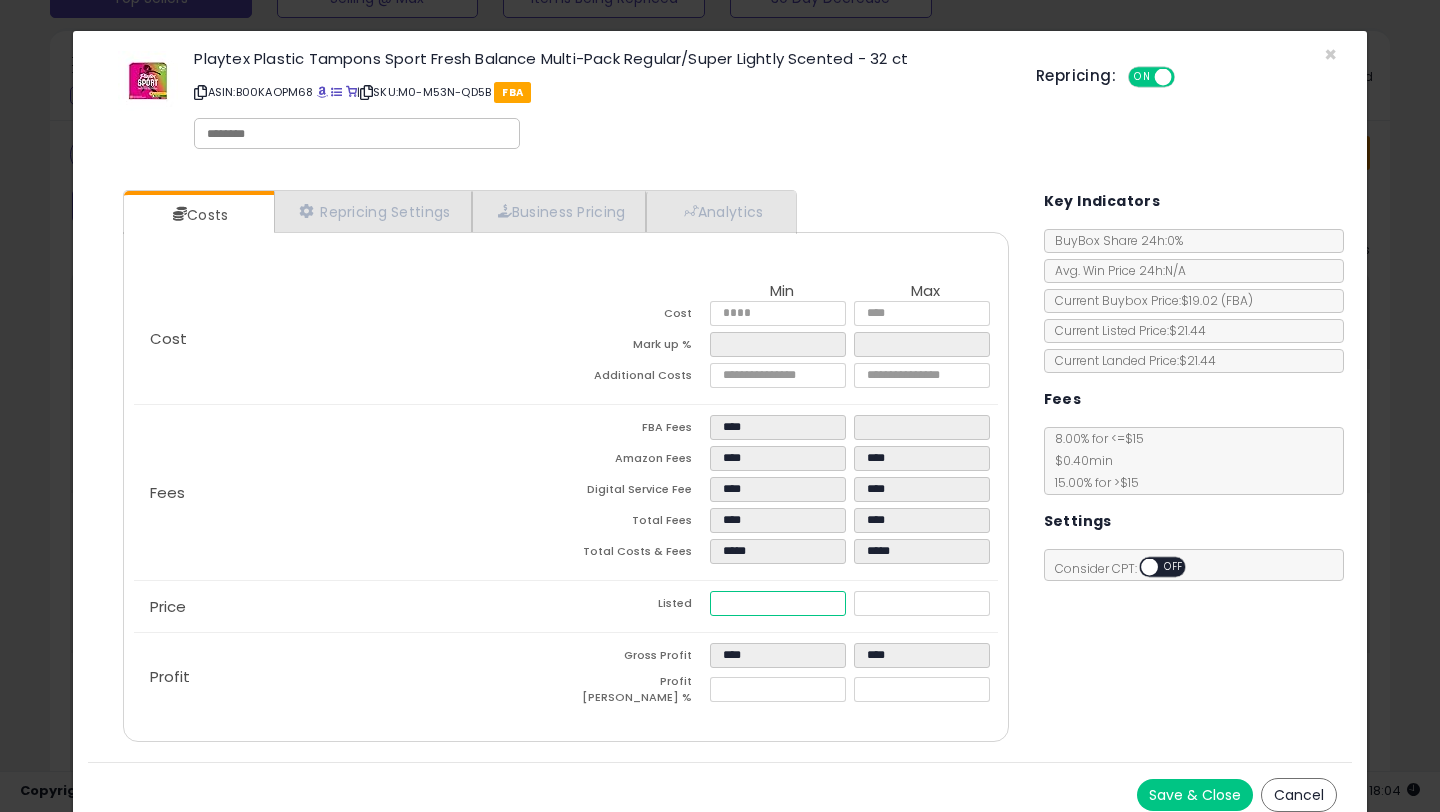 type on "****" 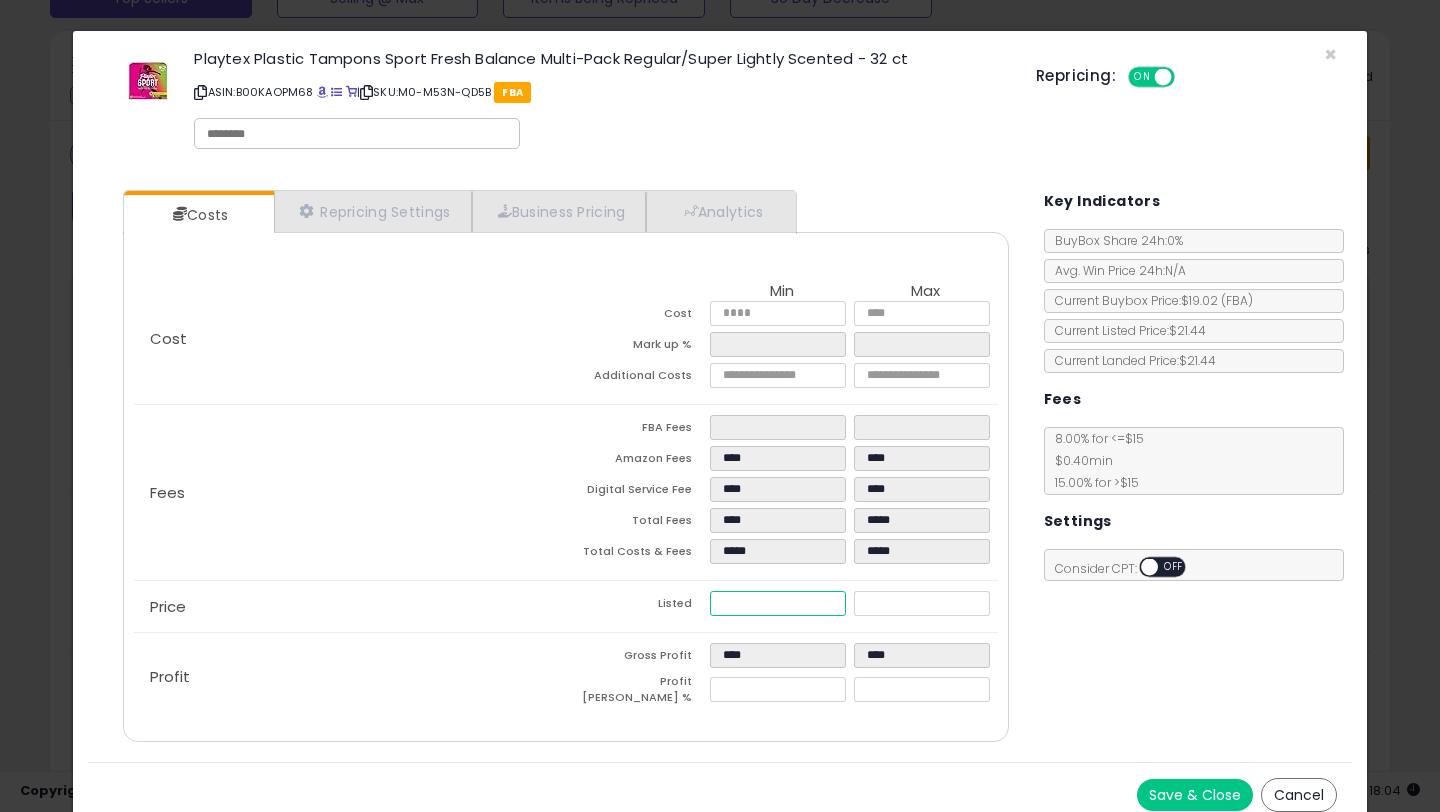 type on "****" 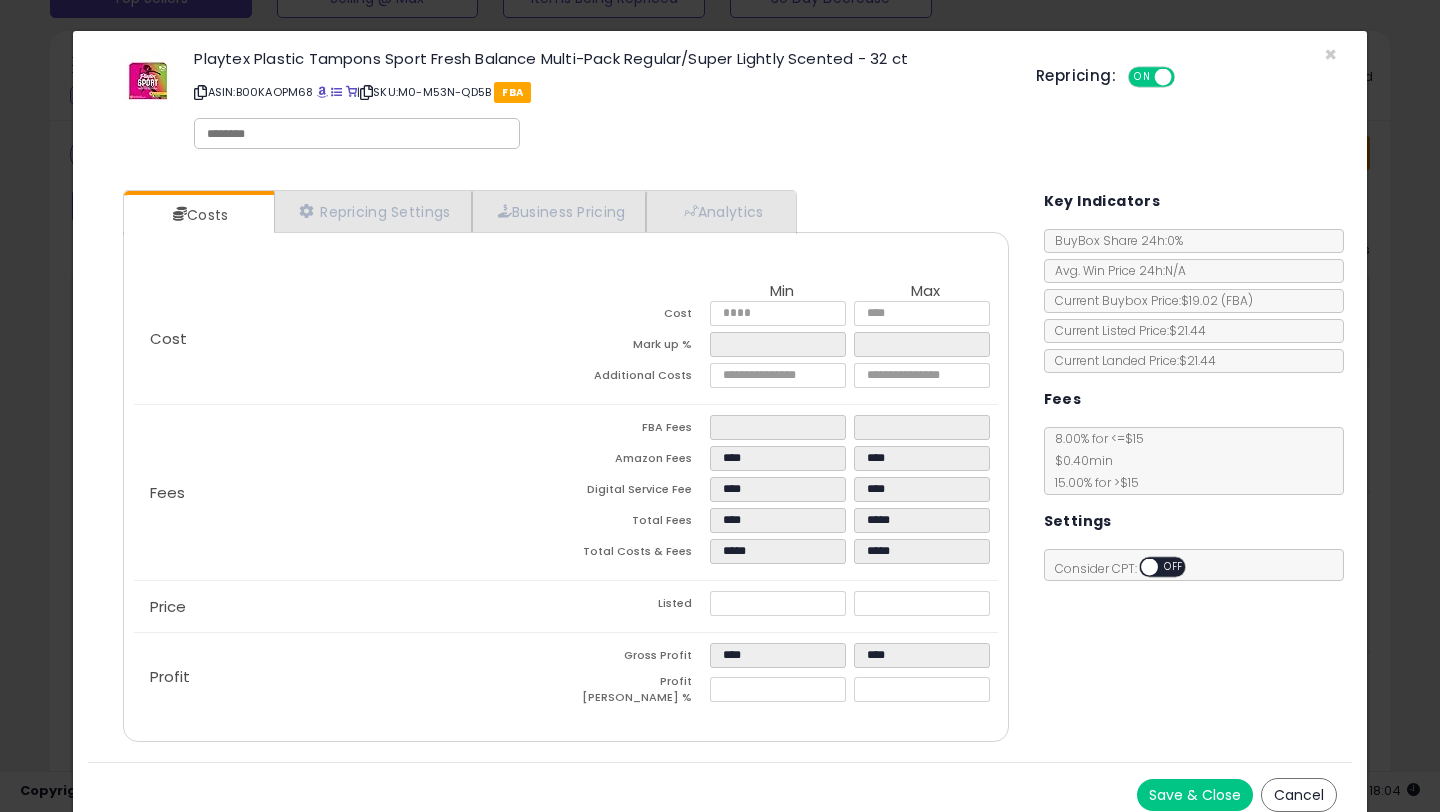 click on "Profit
Gross Profit
****
****
Profit Margin %
*****
*****" 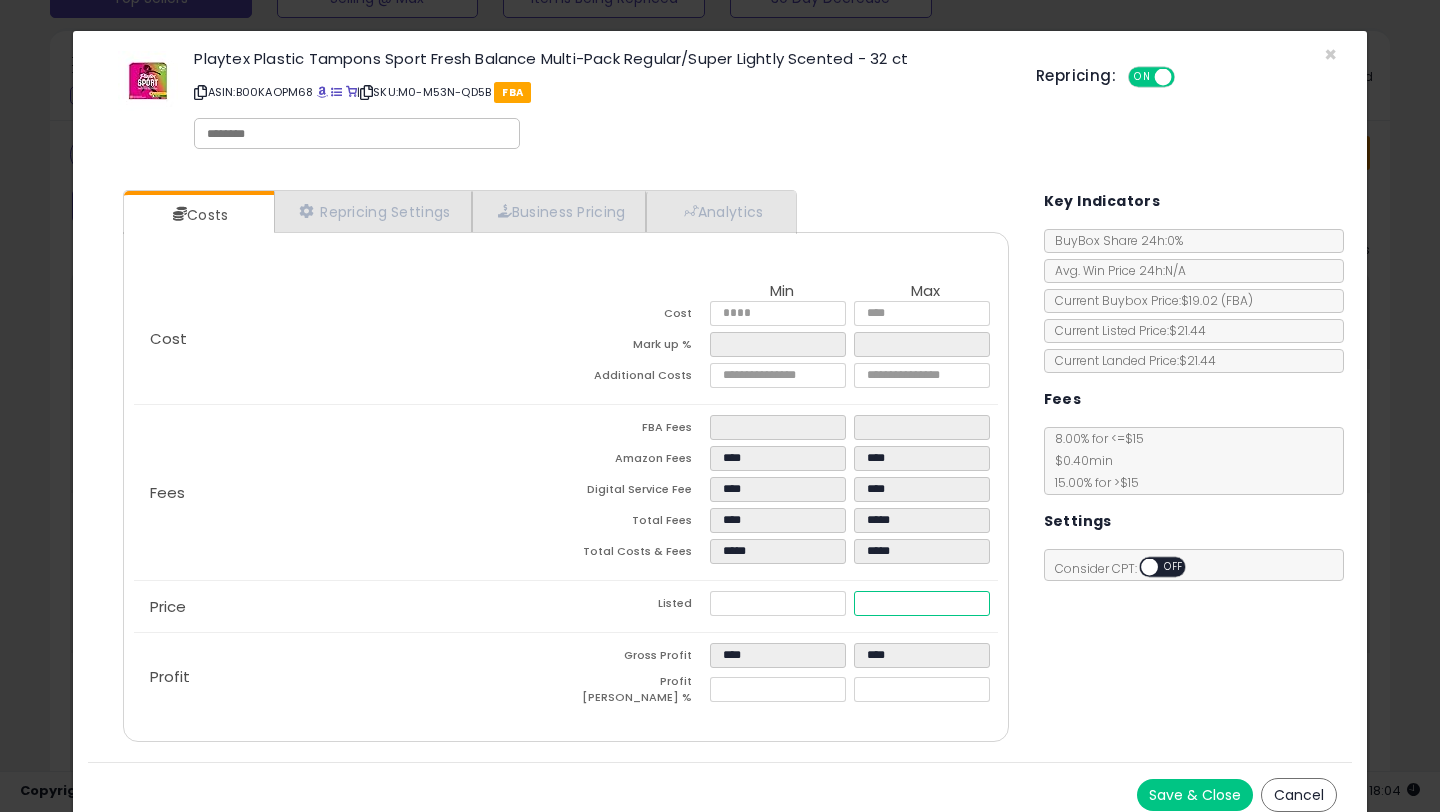 click on "*****" at bounding box center (922, 603) 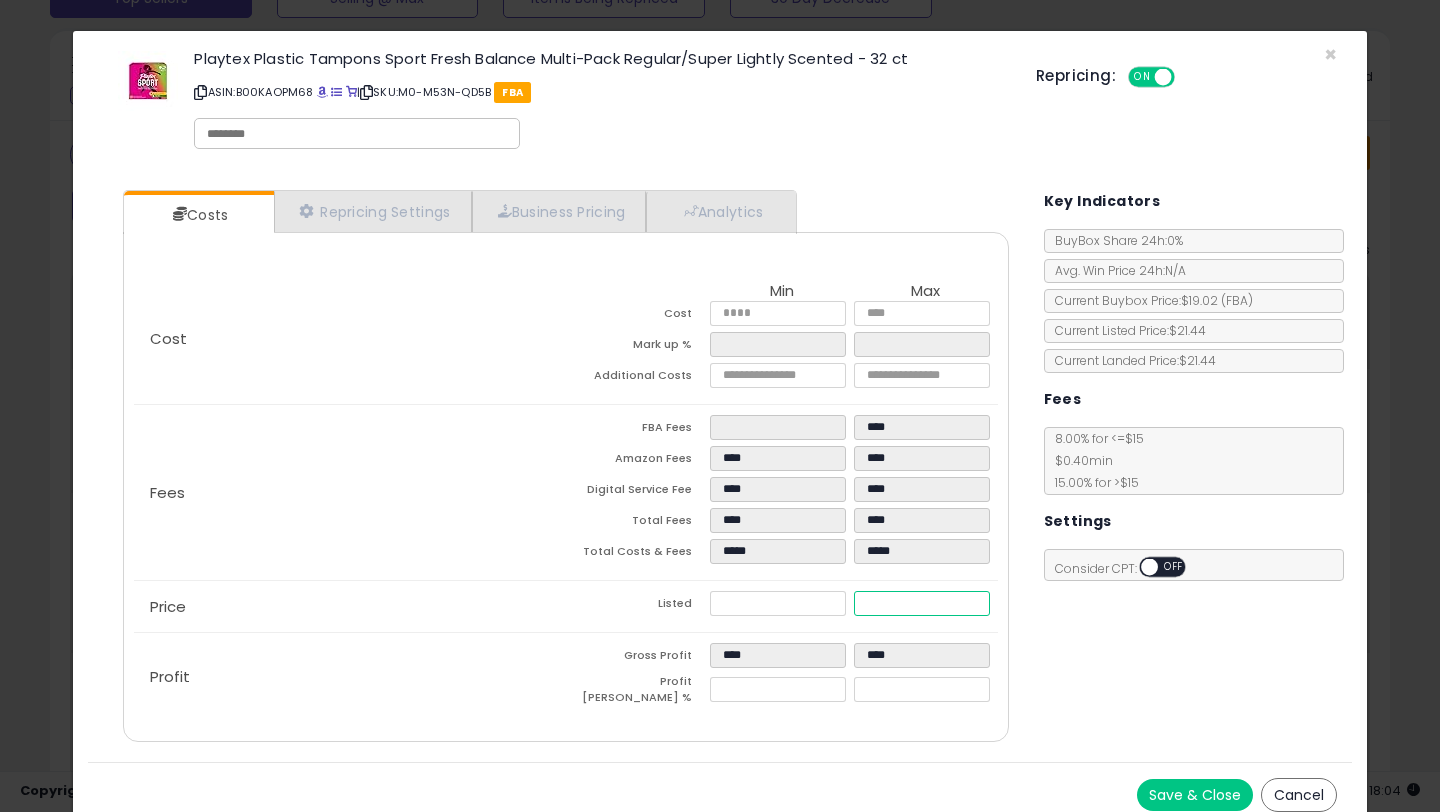 type on "****" 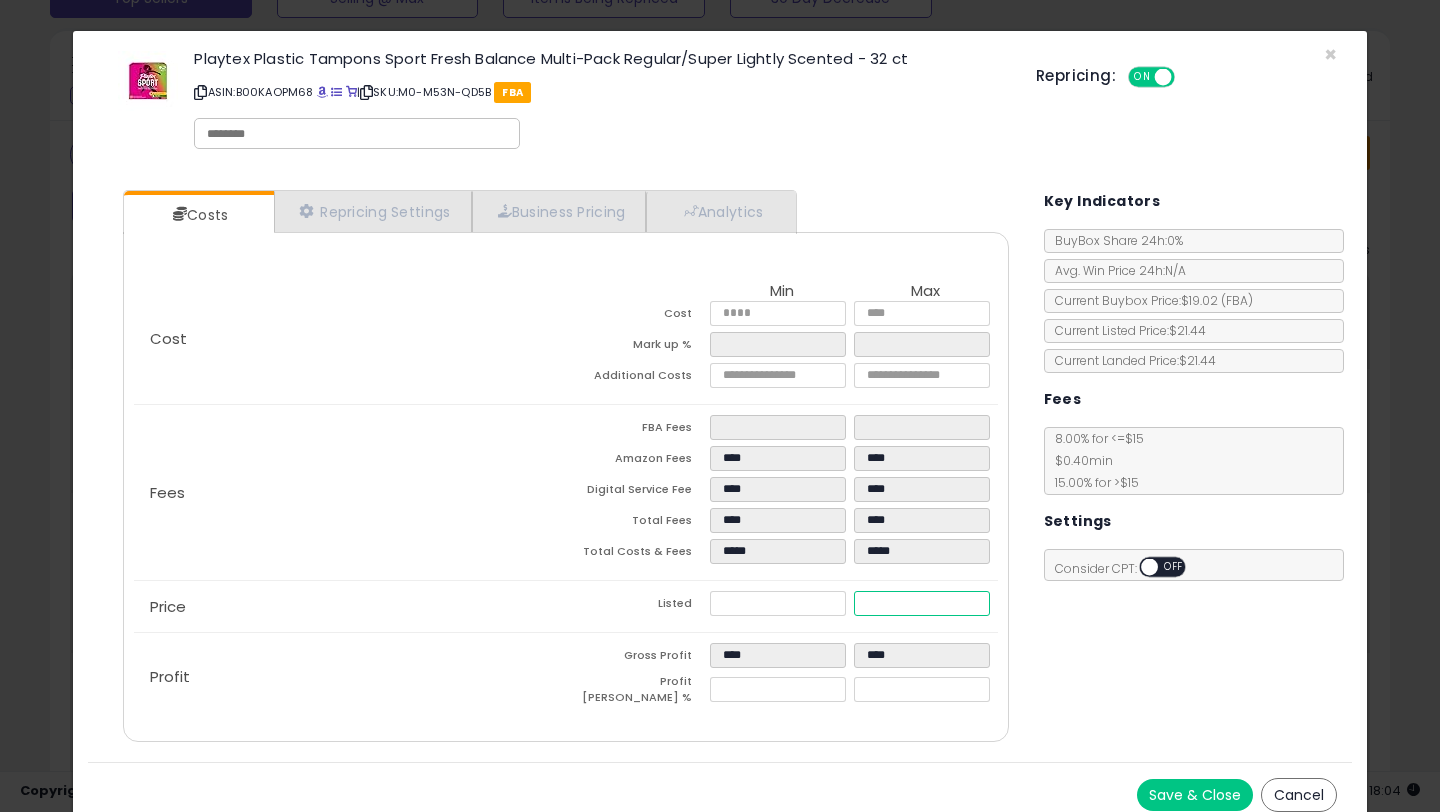 type on "****" 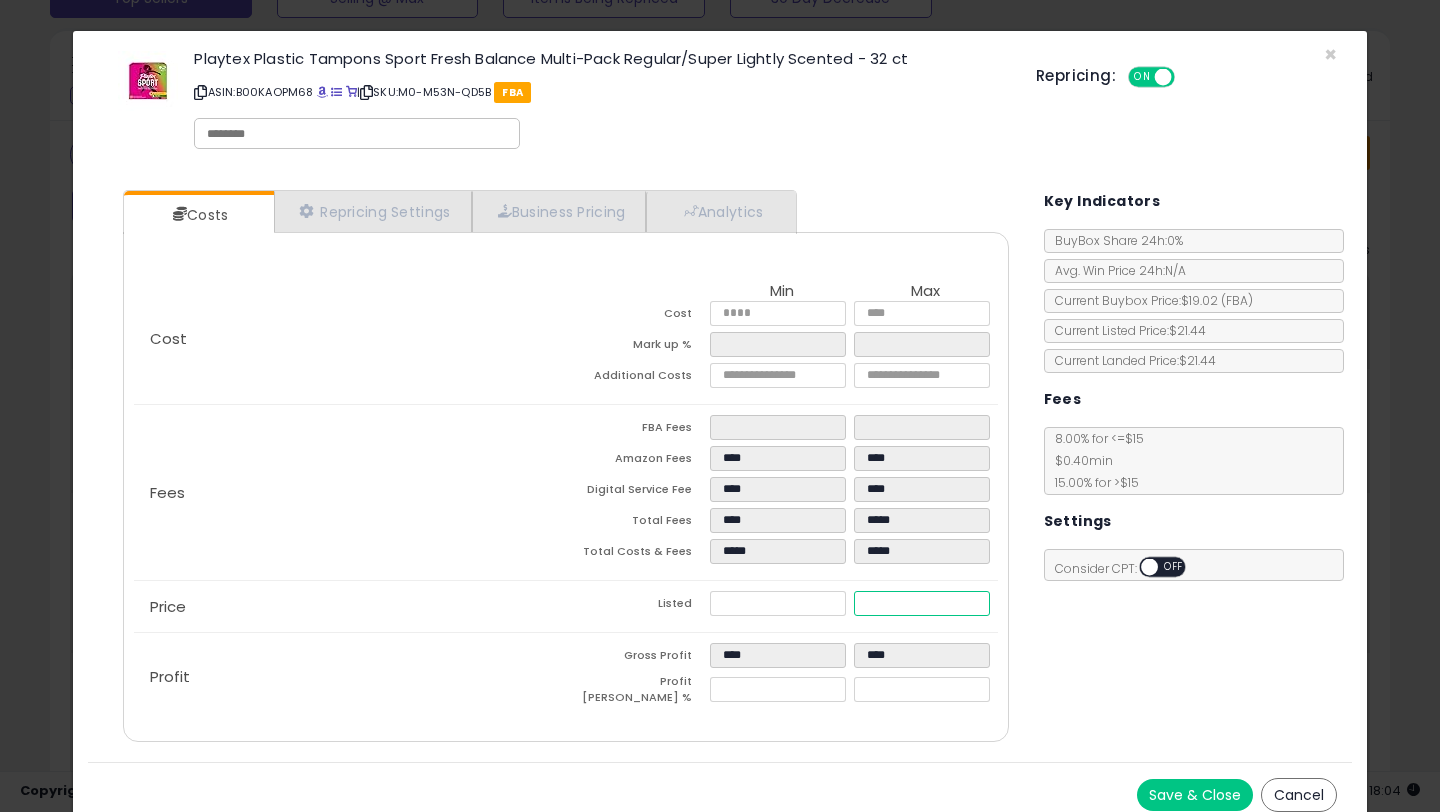 type on "****" 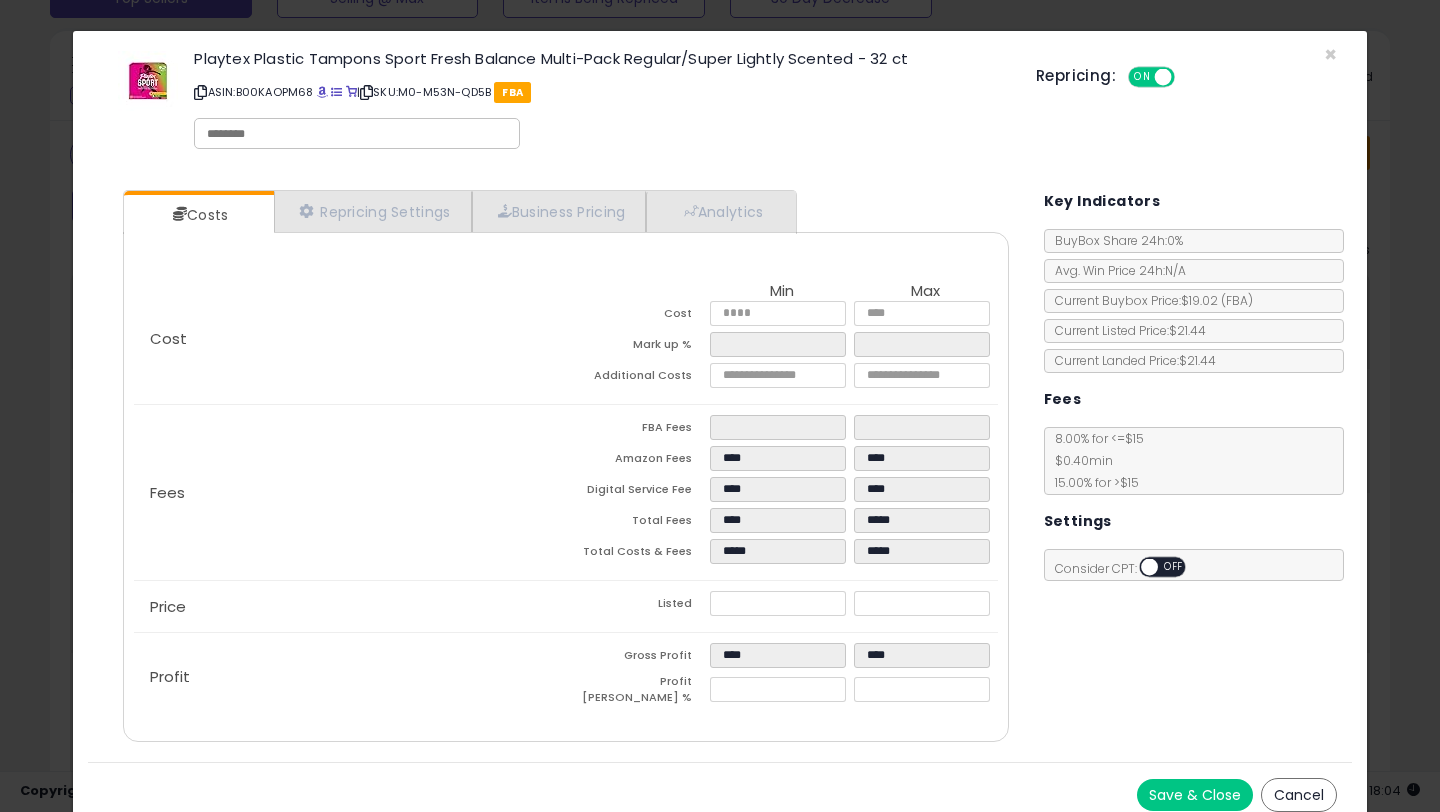 click on "Profit
Gross Profit
****
****
Profit Margin %
*****
*****" 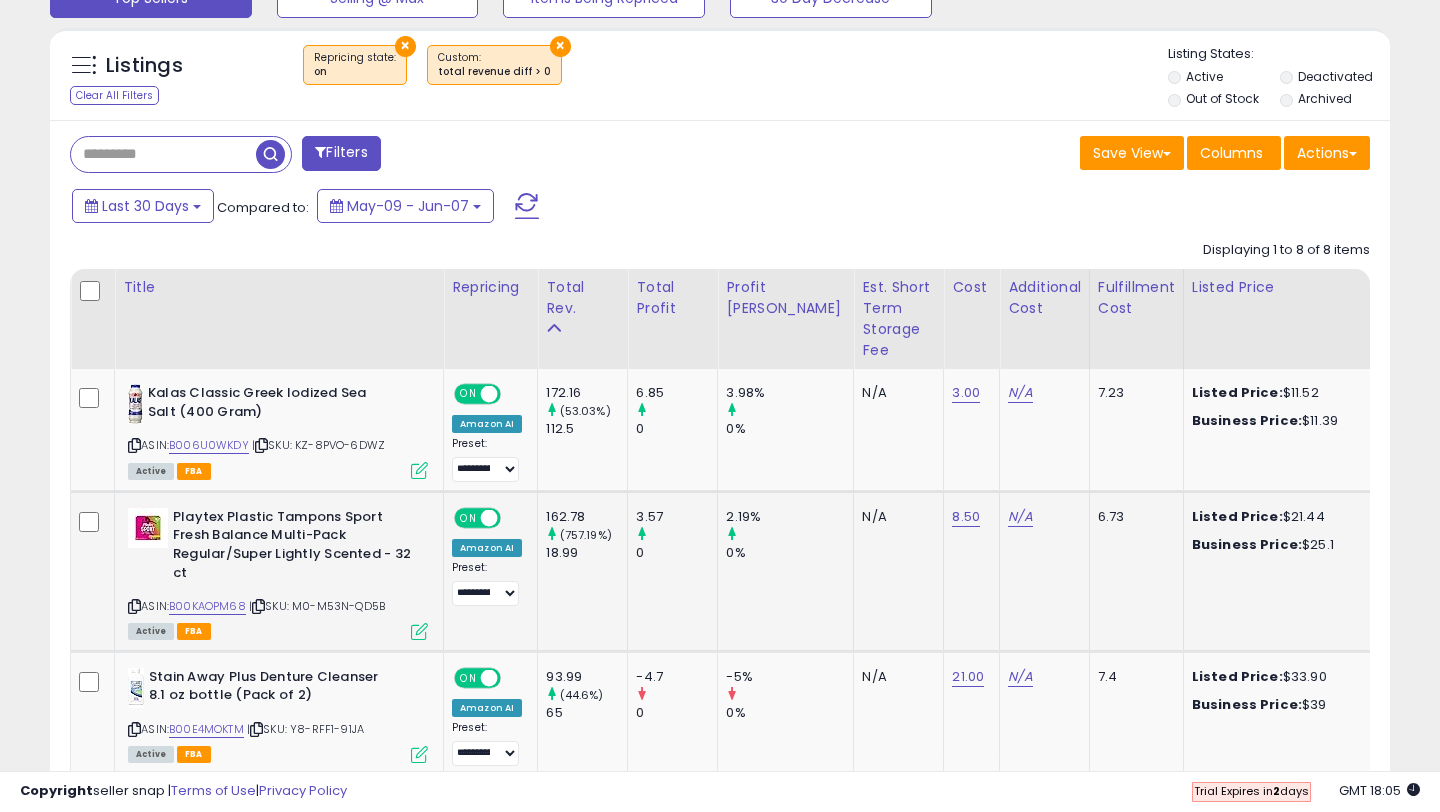 click at bounding box center (419, 631) 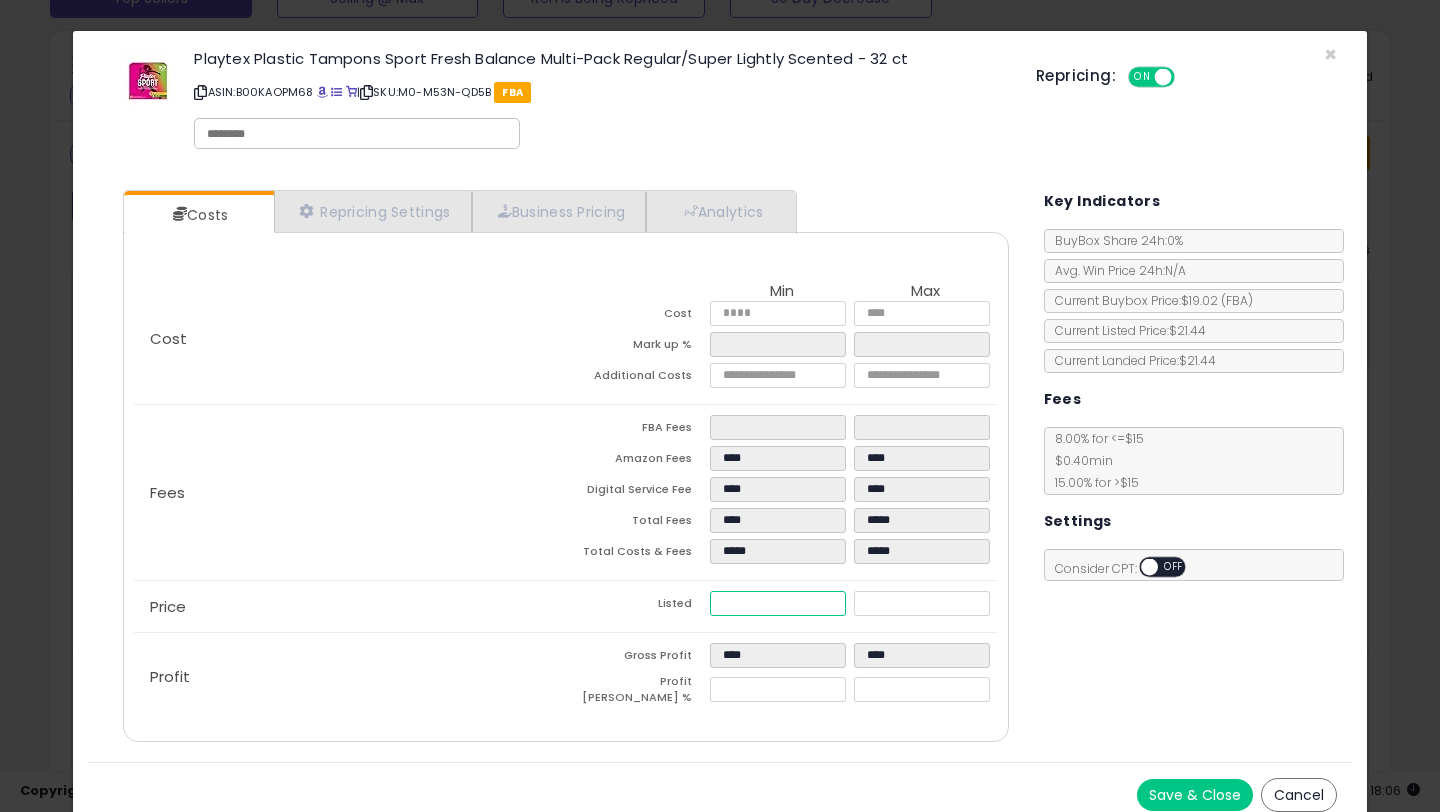 click on "*****" at bounding box center [778, 603] 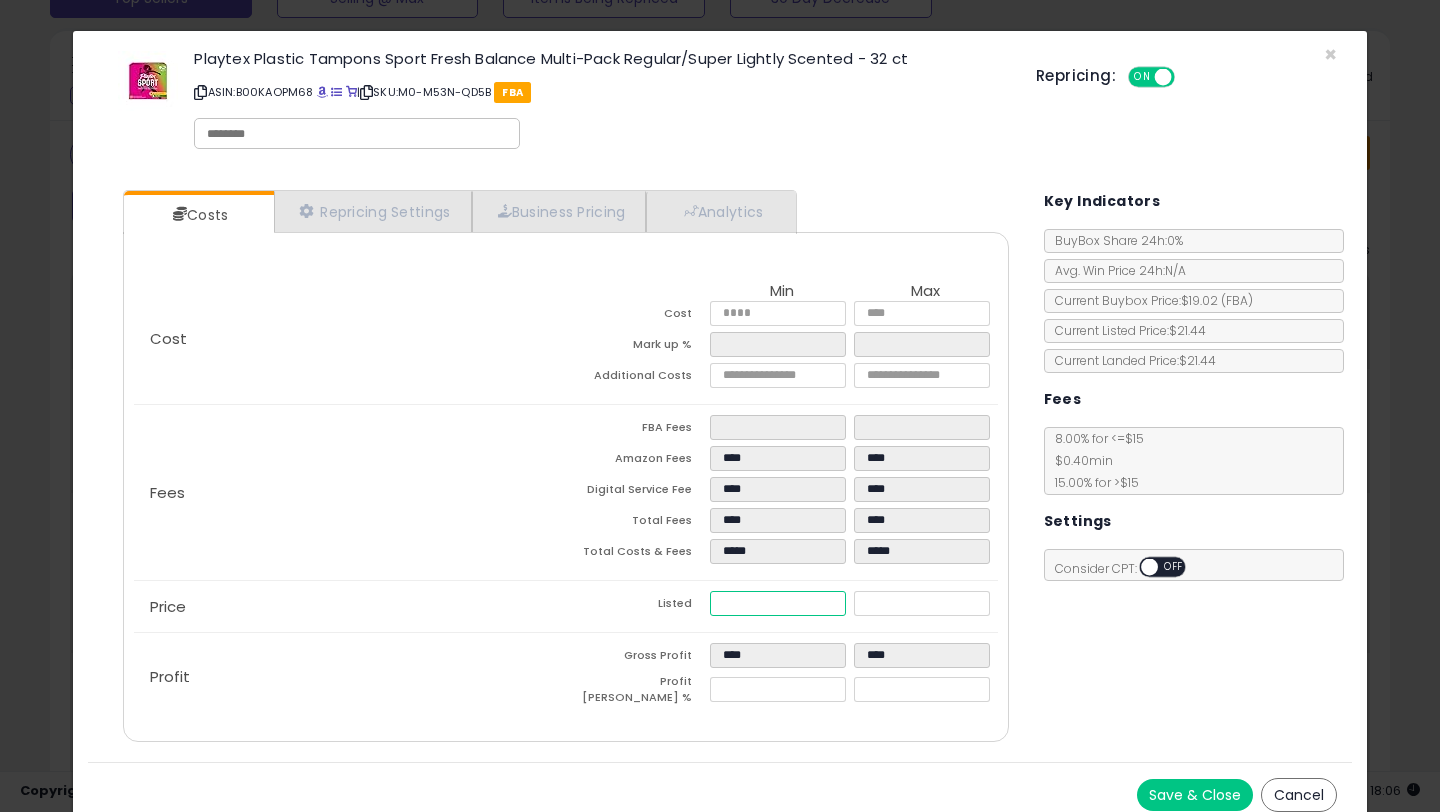 type on "****" 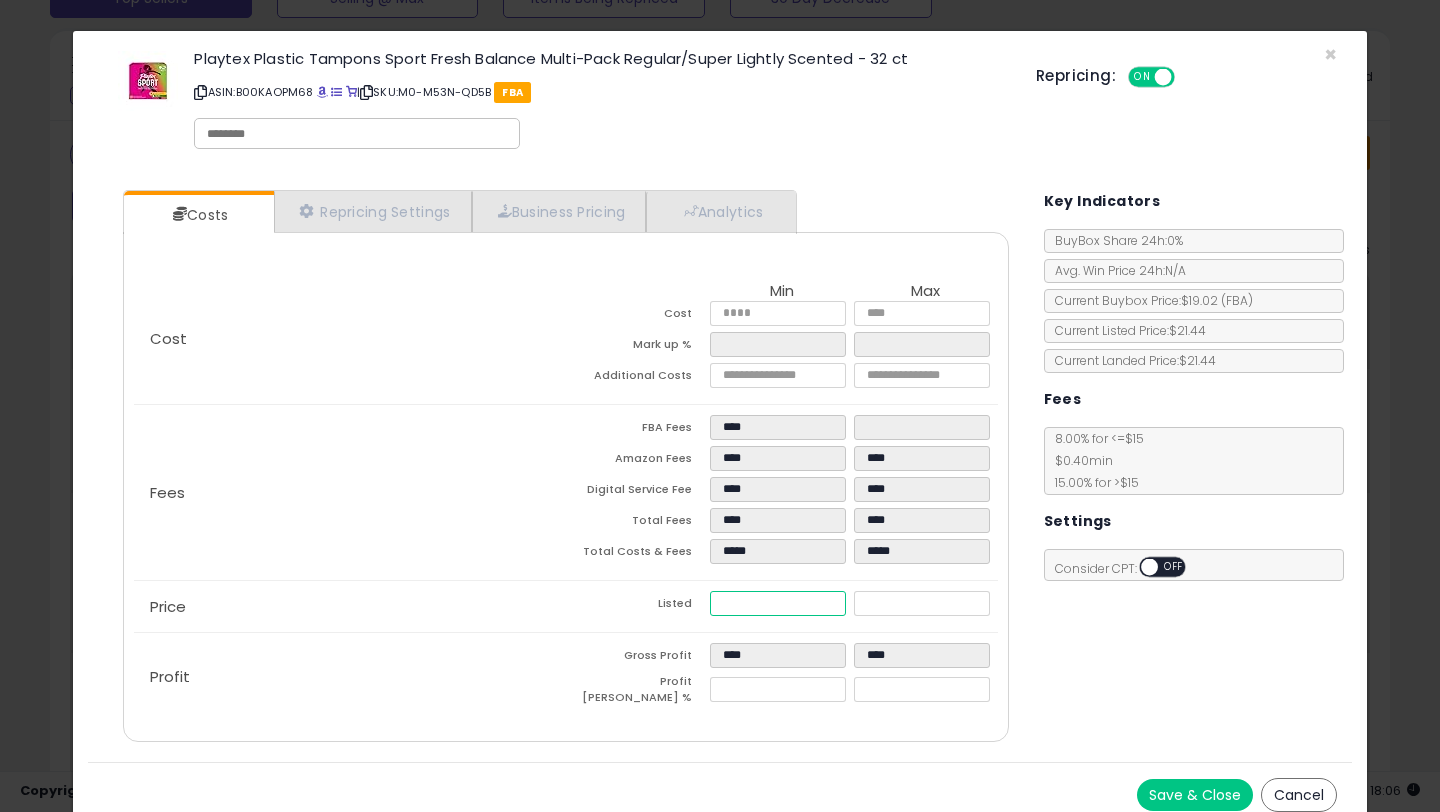 type on "****" 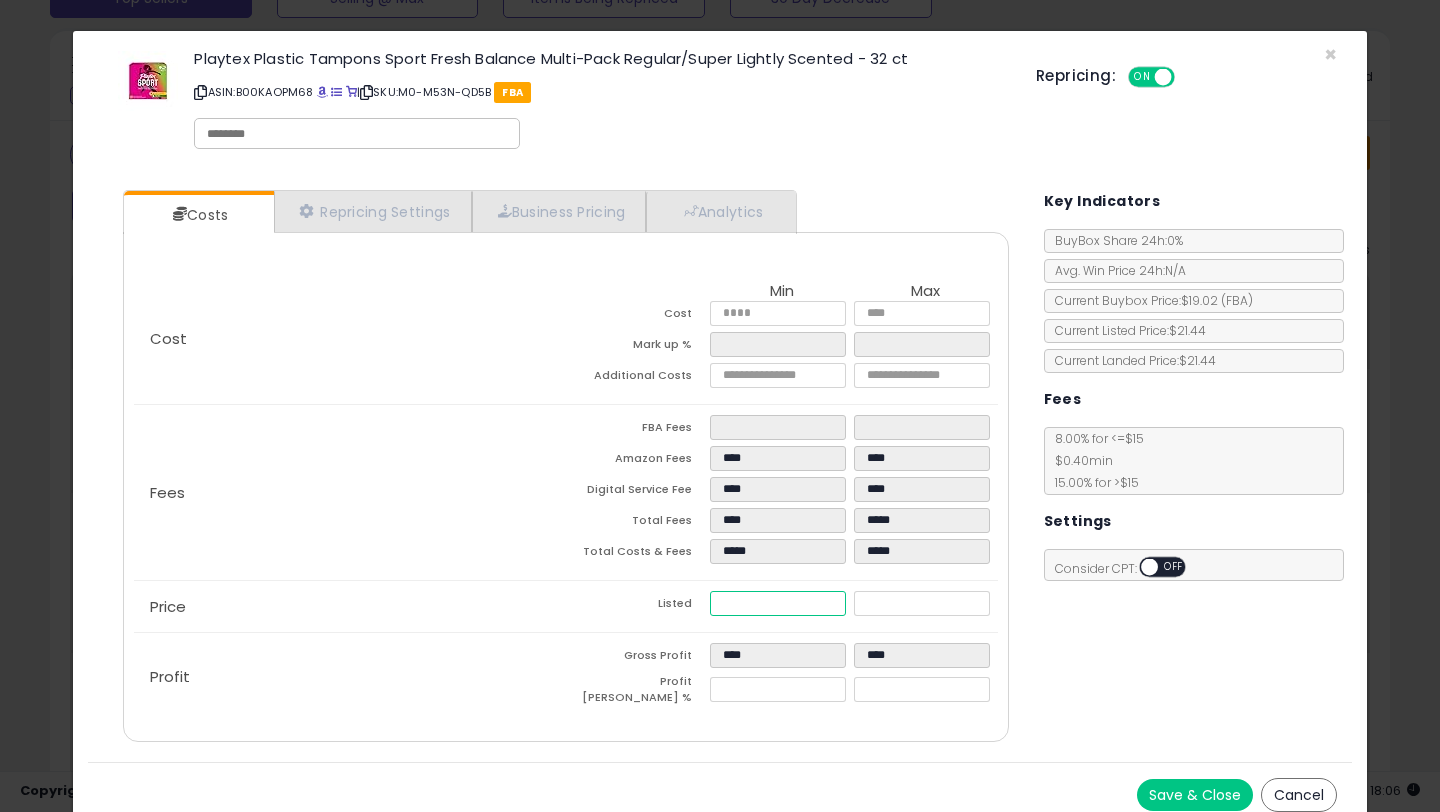 type on "****" 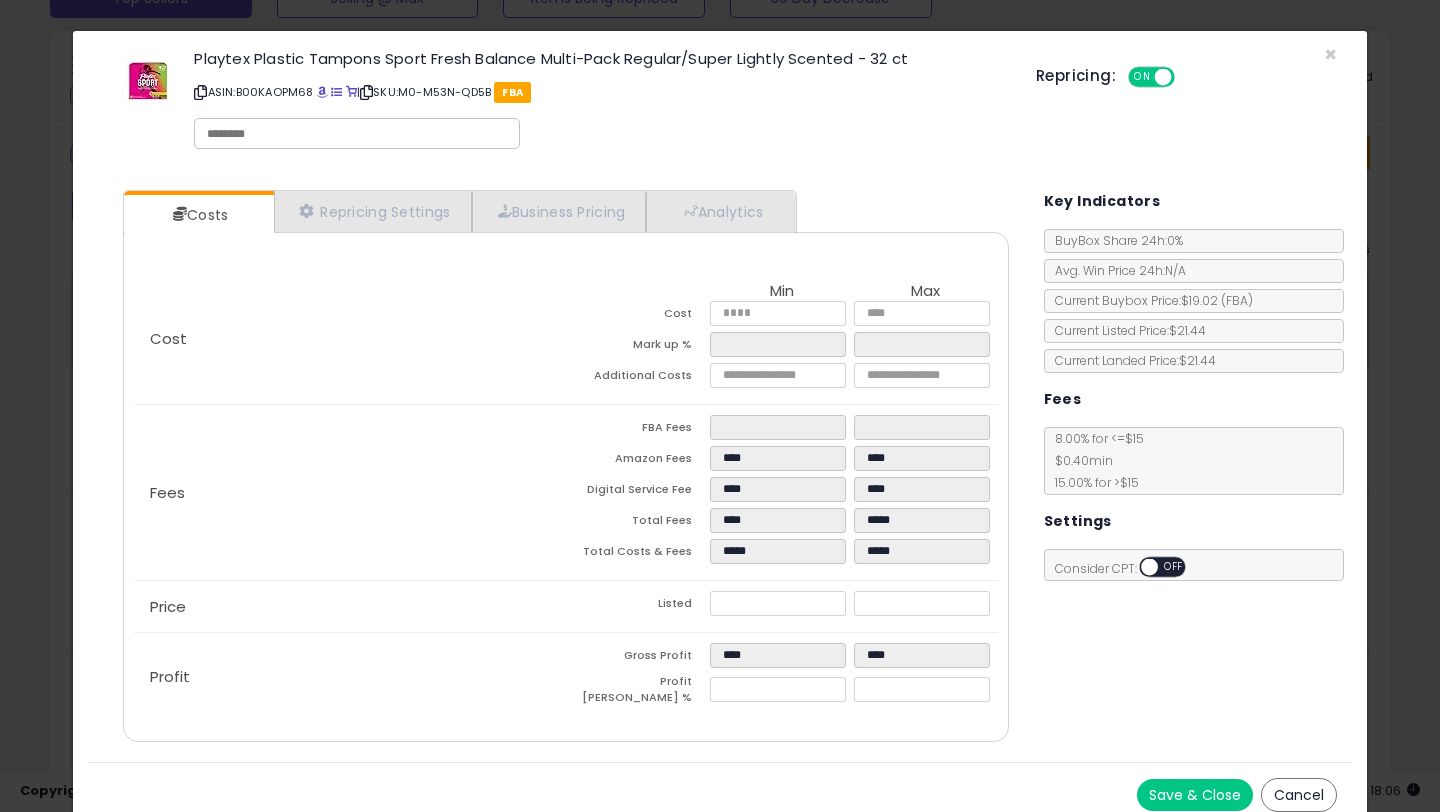 click on "Gross Profit" at bounding box center [638, 658] 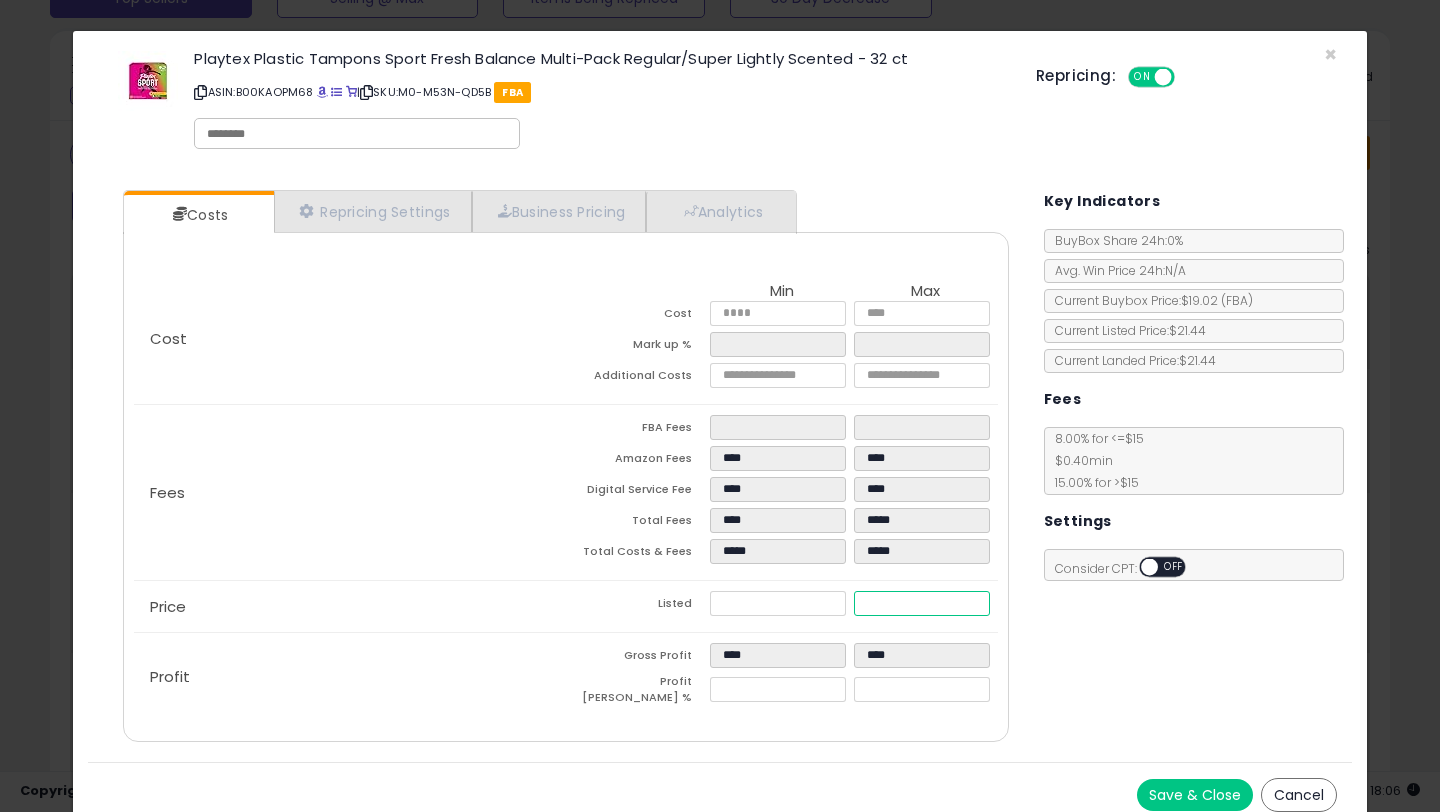 click on "*****" at bounding box center (922, 603) 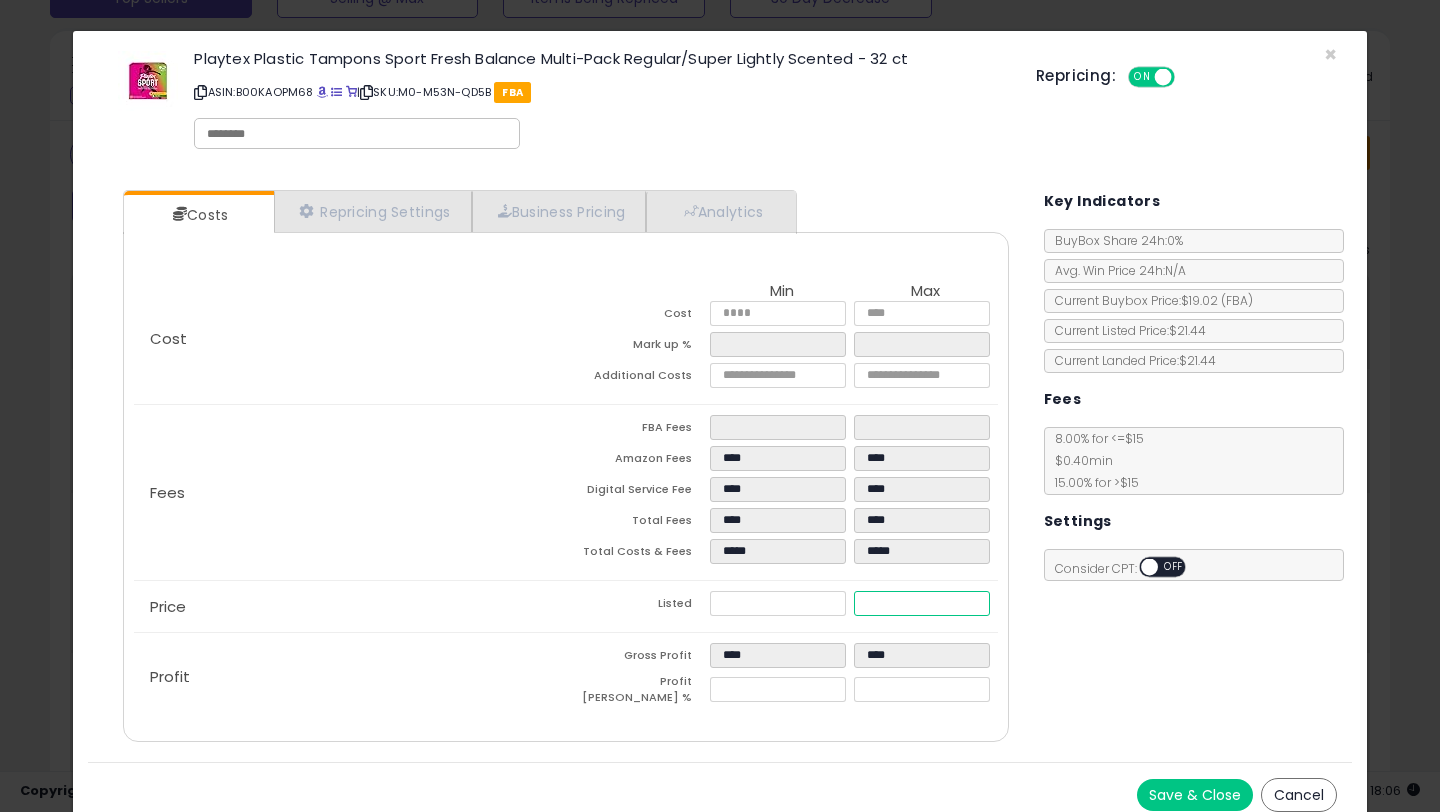 type on "****" 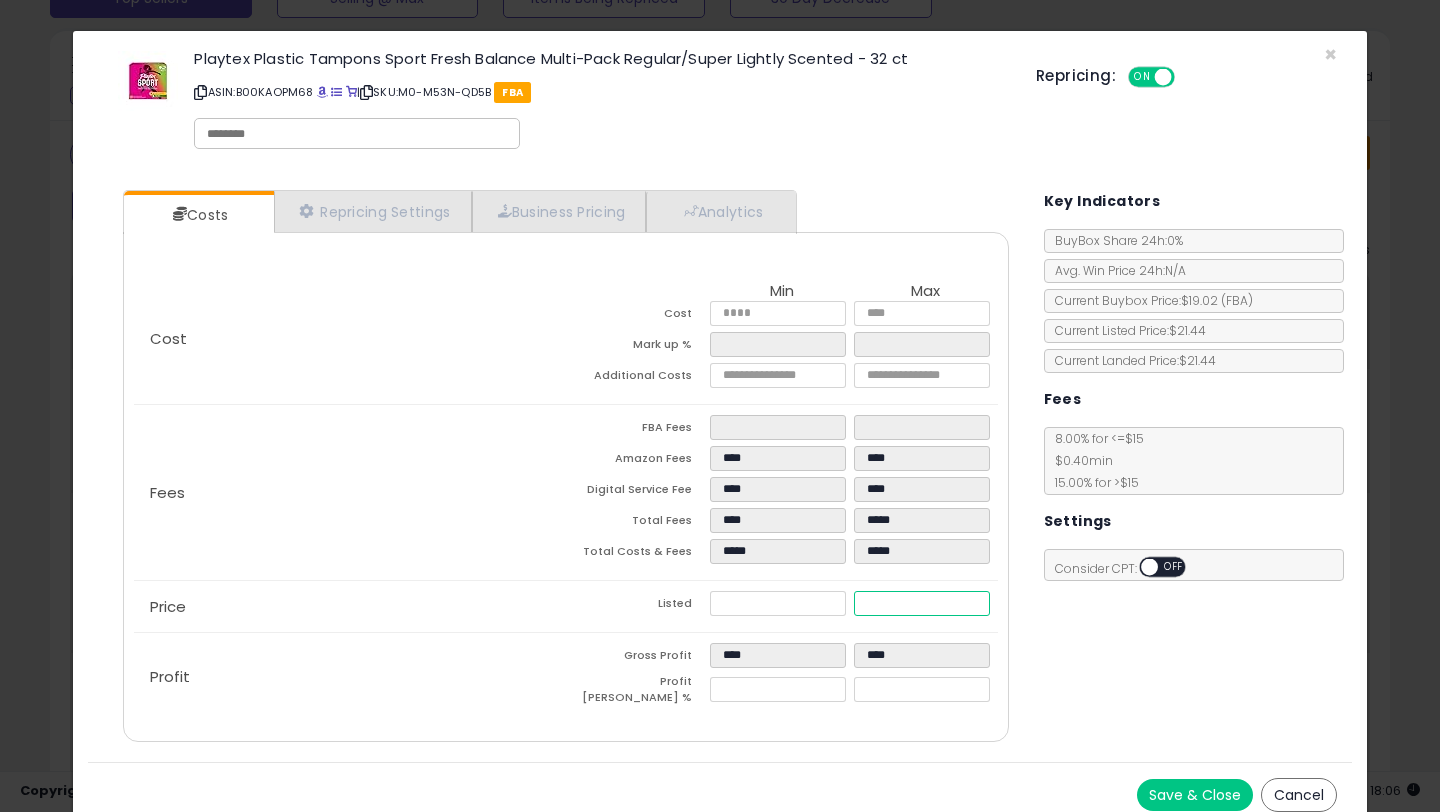 type on "*****" 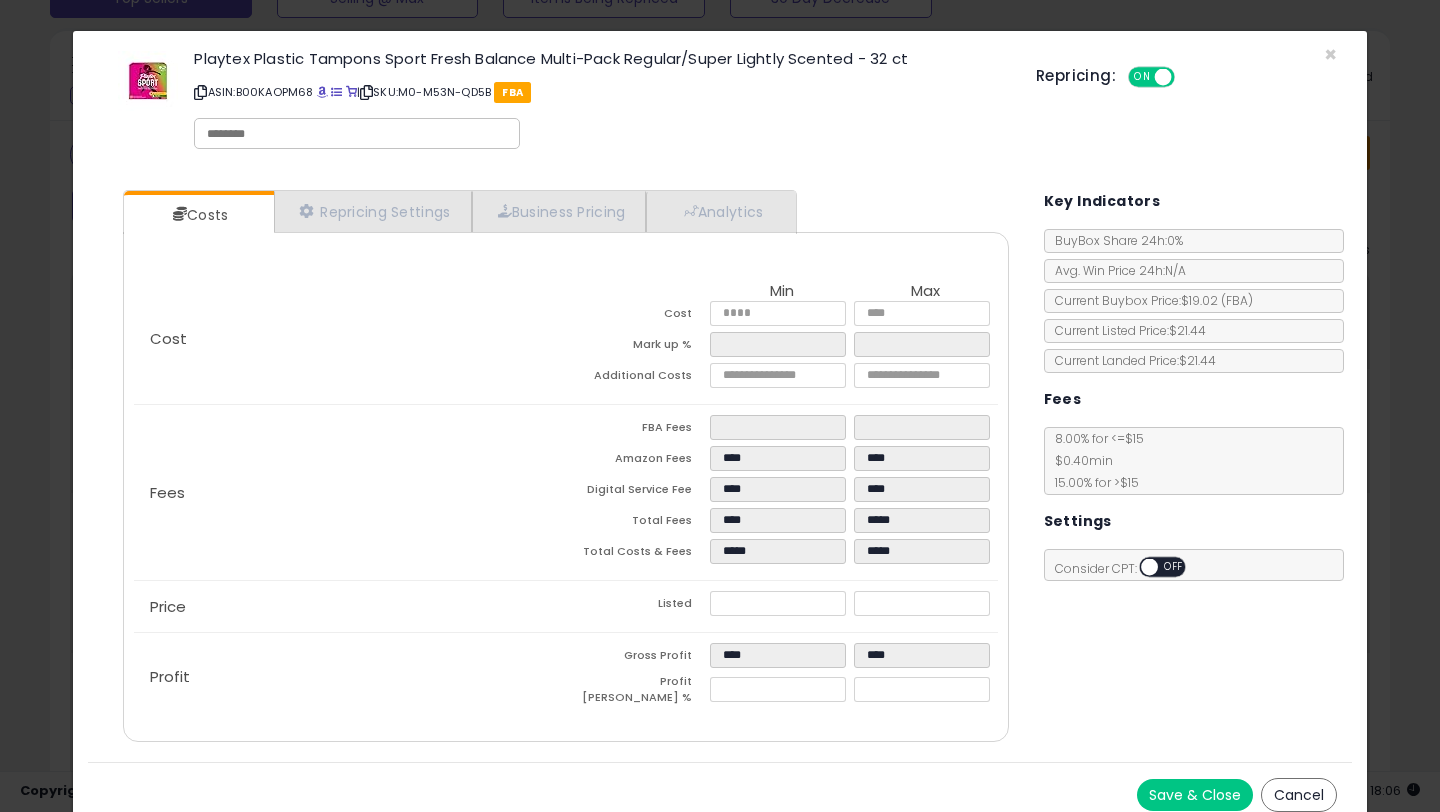 click on "Price" at bounding box center (350, 607) 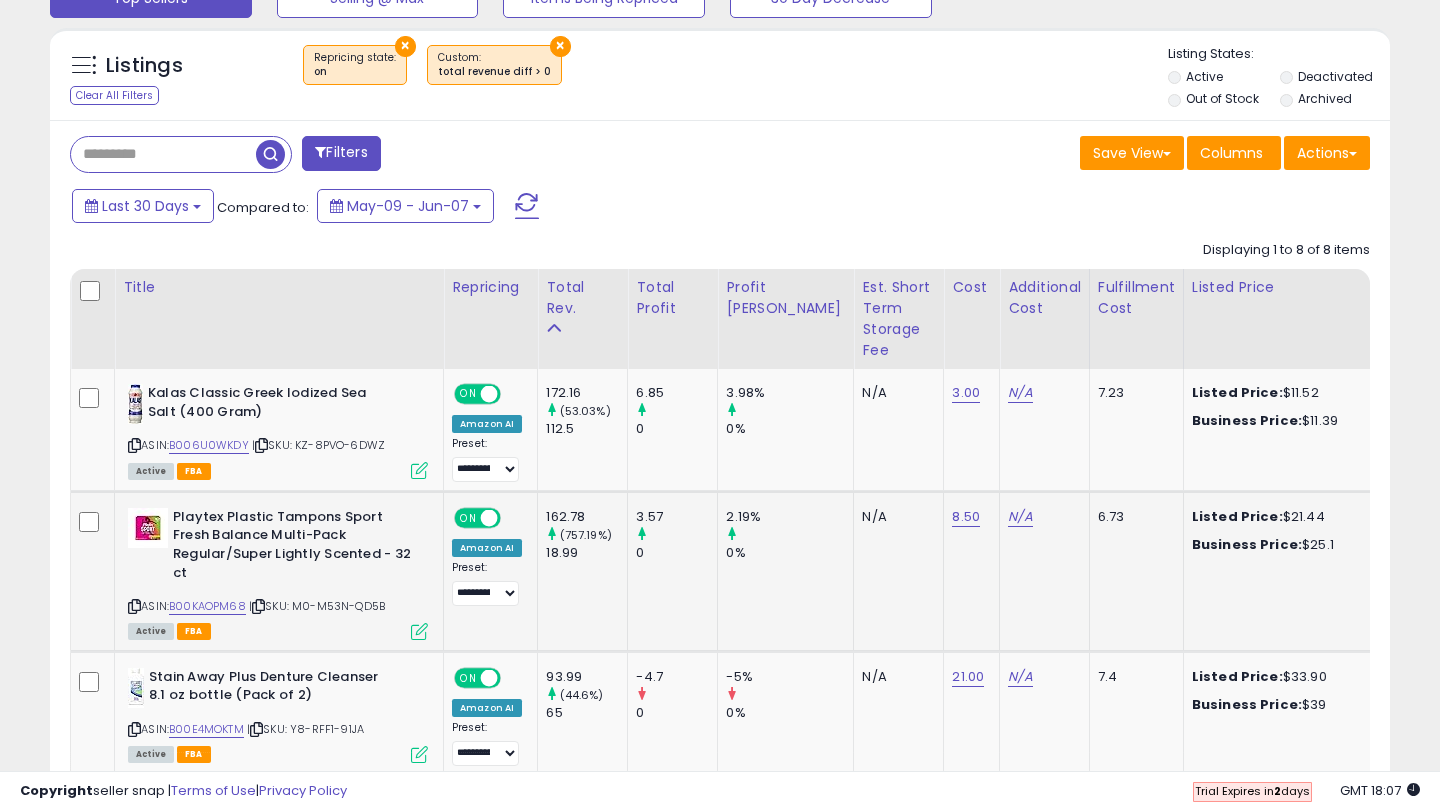 scroll, scrollTop: 1120, scrollLeft: 0, axis: vertical 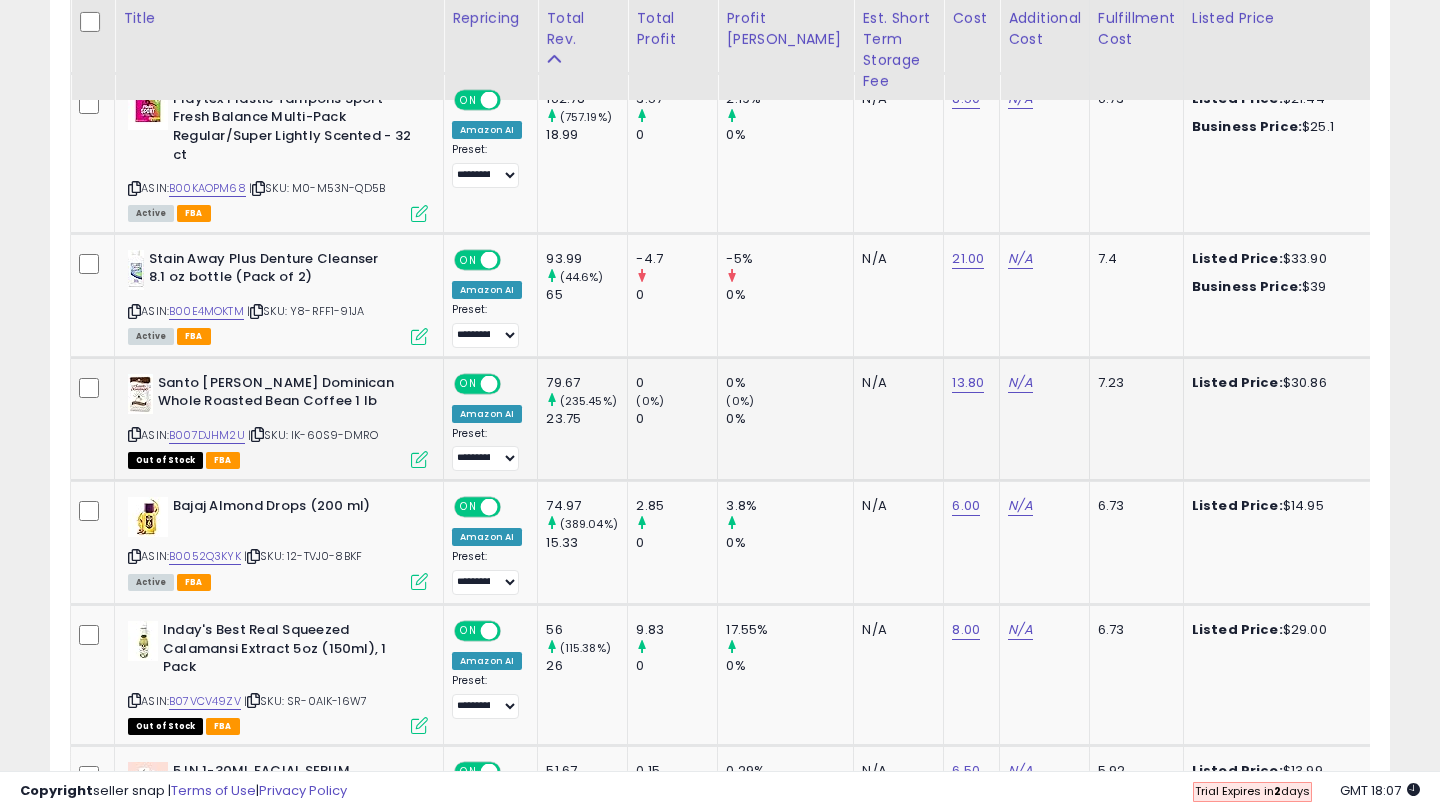 click on "Santo [PERSON_NAME] Dominican Whole Roasted Bean Coffee 1 lb" at bounding box center [278, 395] 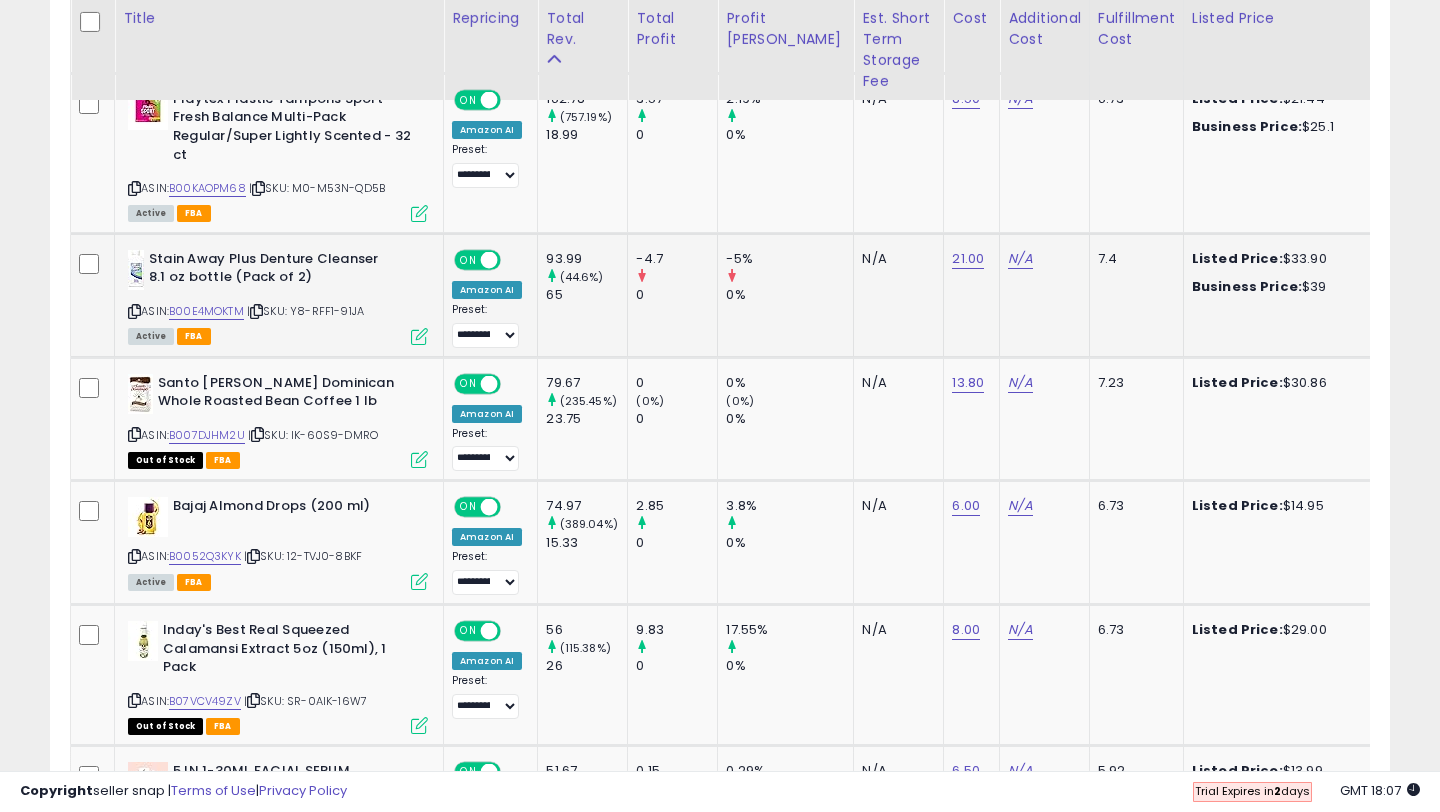 scroll, scrollTop: 0, scrollLeft: 61, axis: horizontal 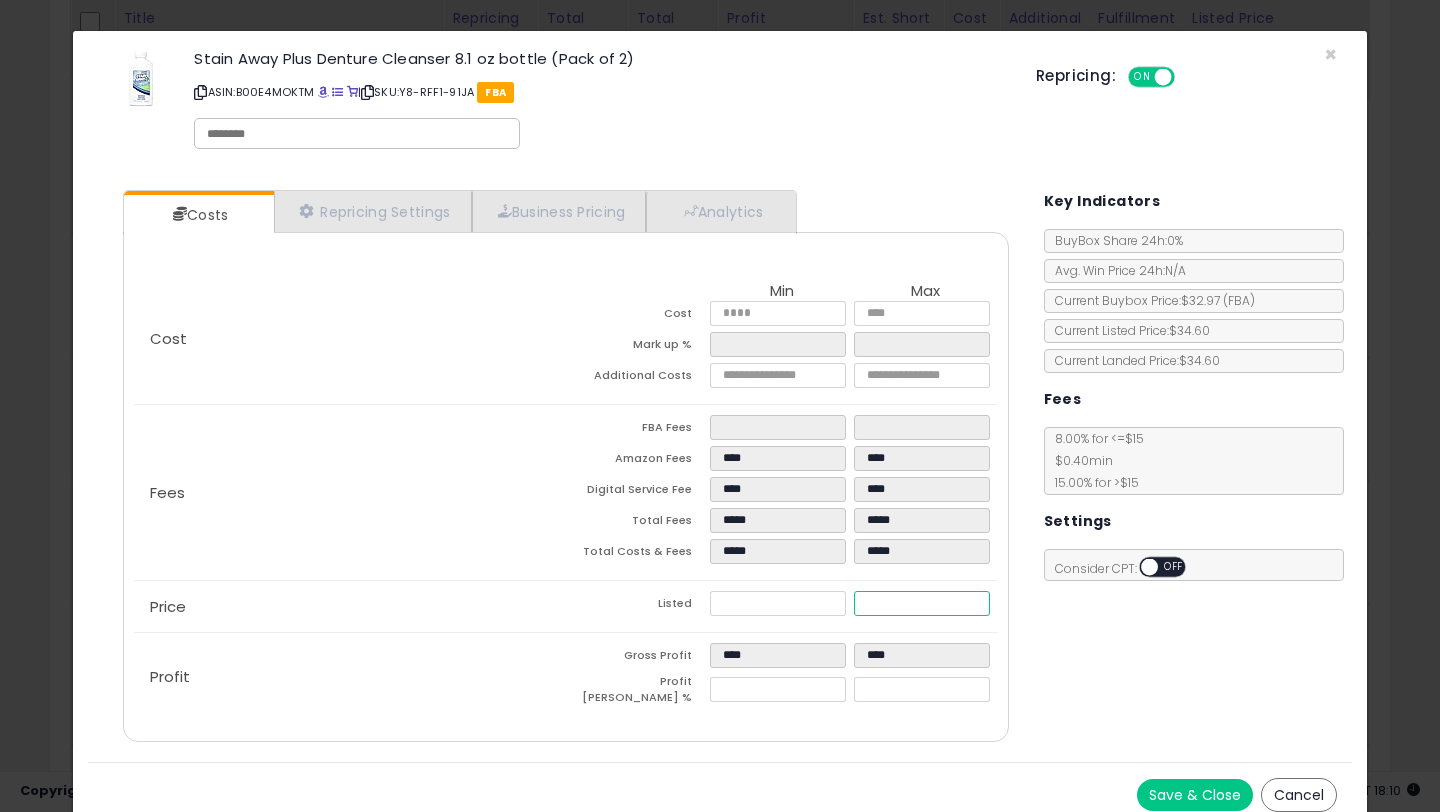click on "*****" at bounding box center [922, 603] 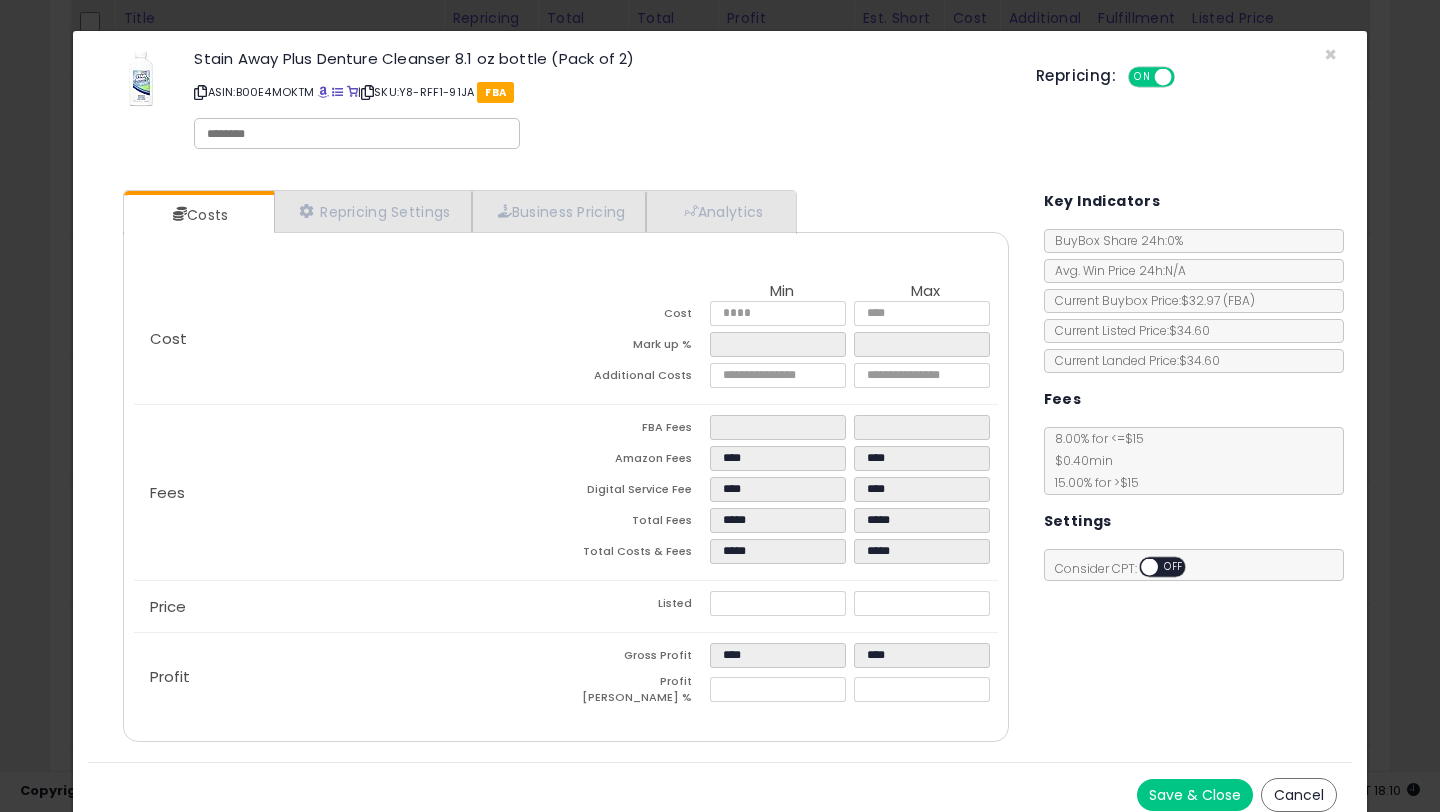 click on "Costs
Repricing Settings
Business Pricing
Analytics
Cost" at bounding box center [720, 468] 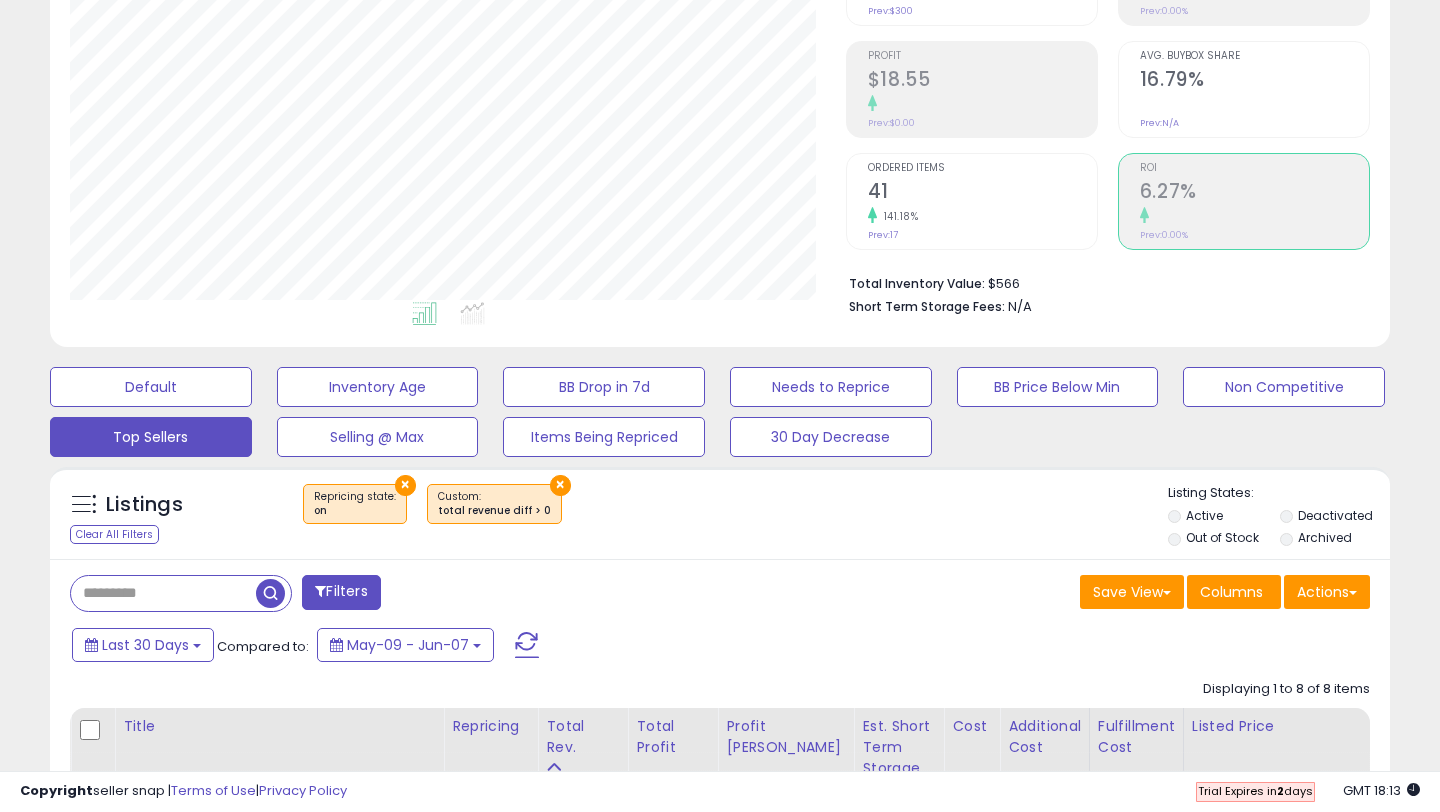 scroll, scrollTop: 267, scrollLeft: 0, axis: vertical 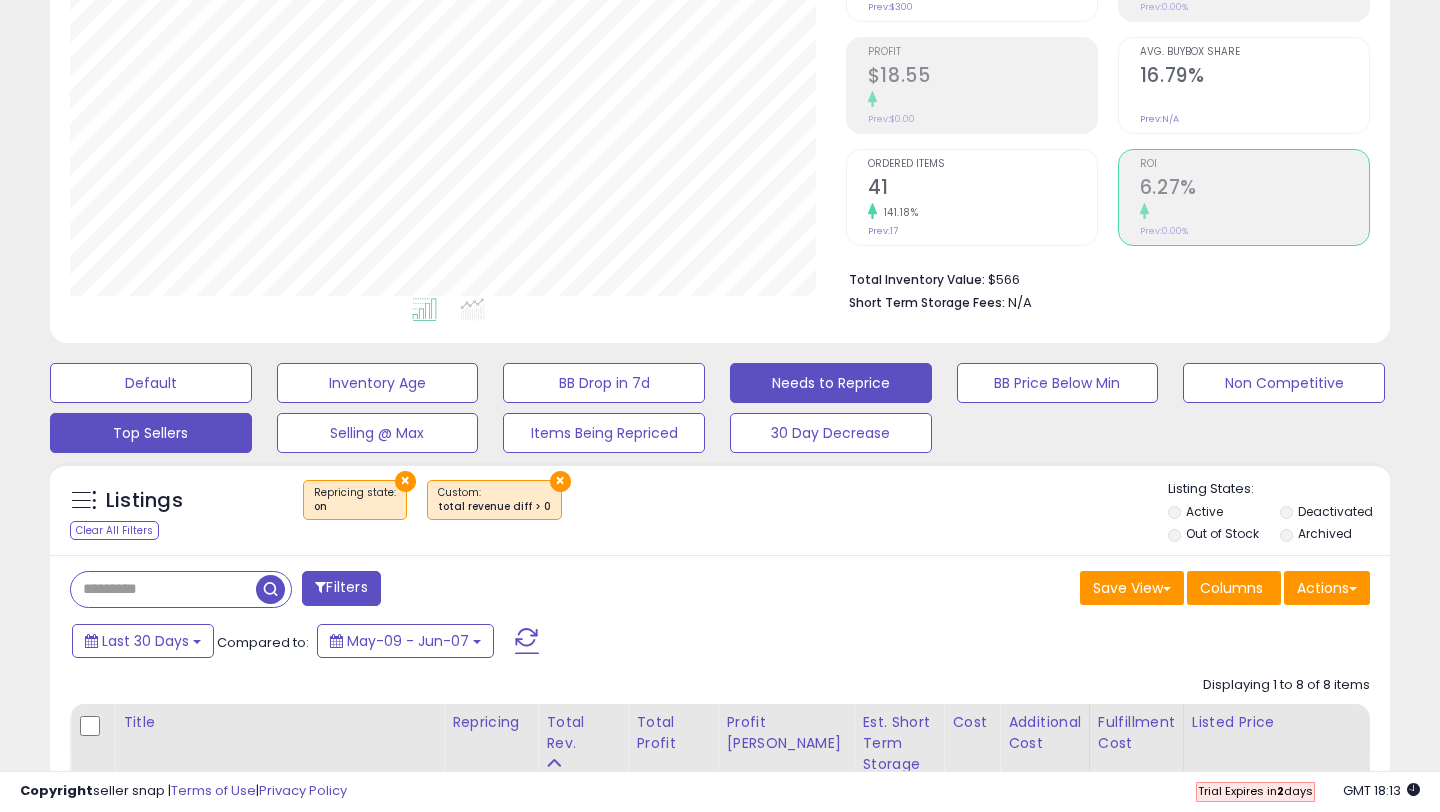click on "Needs to Reprice" at bounding box center (151, 383) 